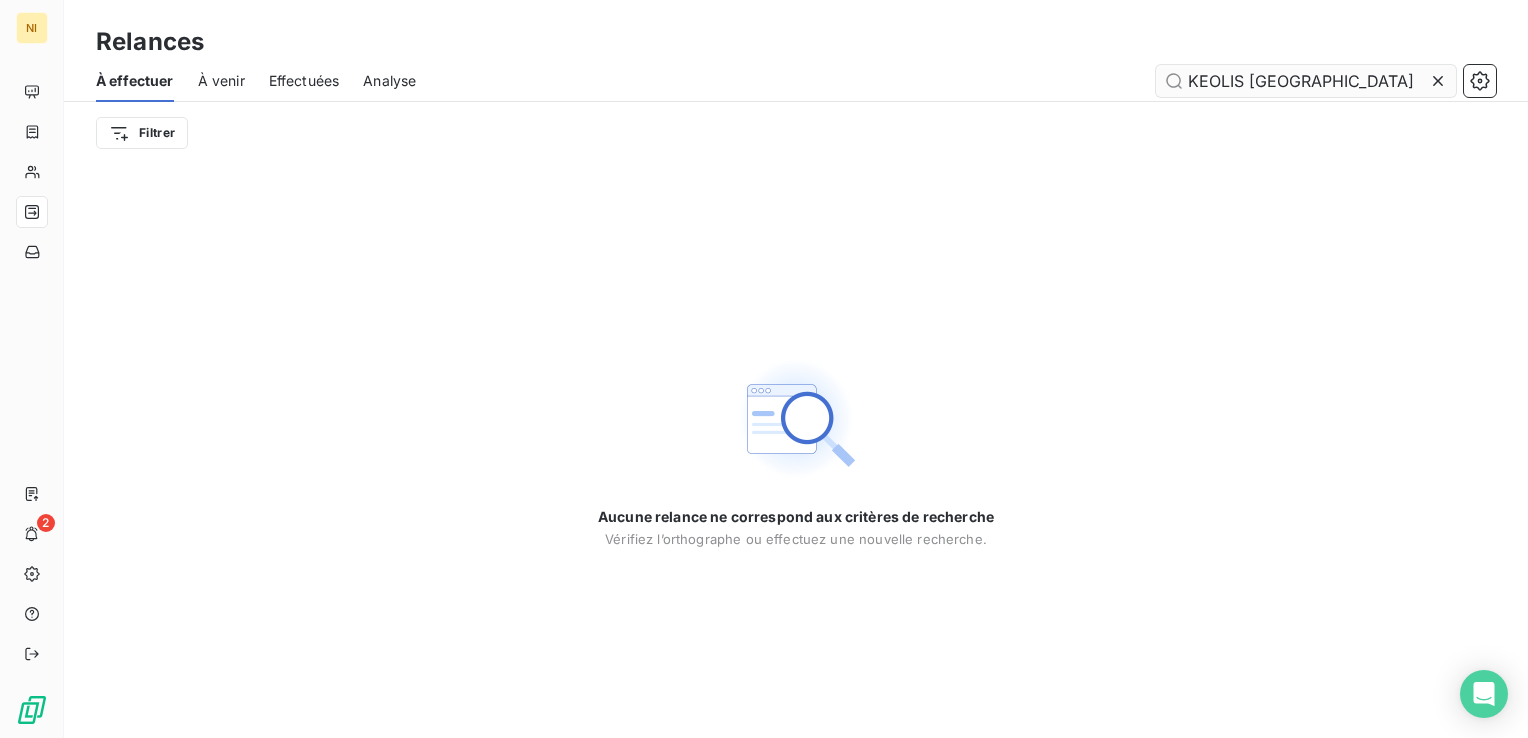 scroll, scrollTop: 0, scrollLeft: 0, axis: both 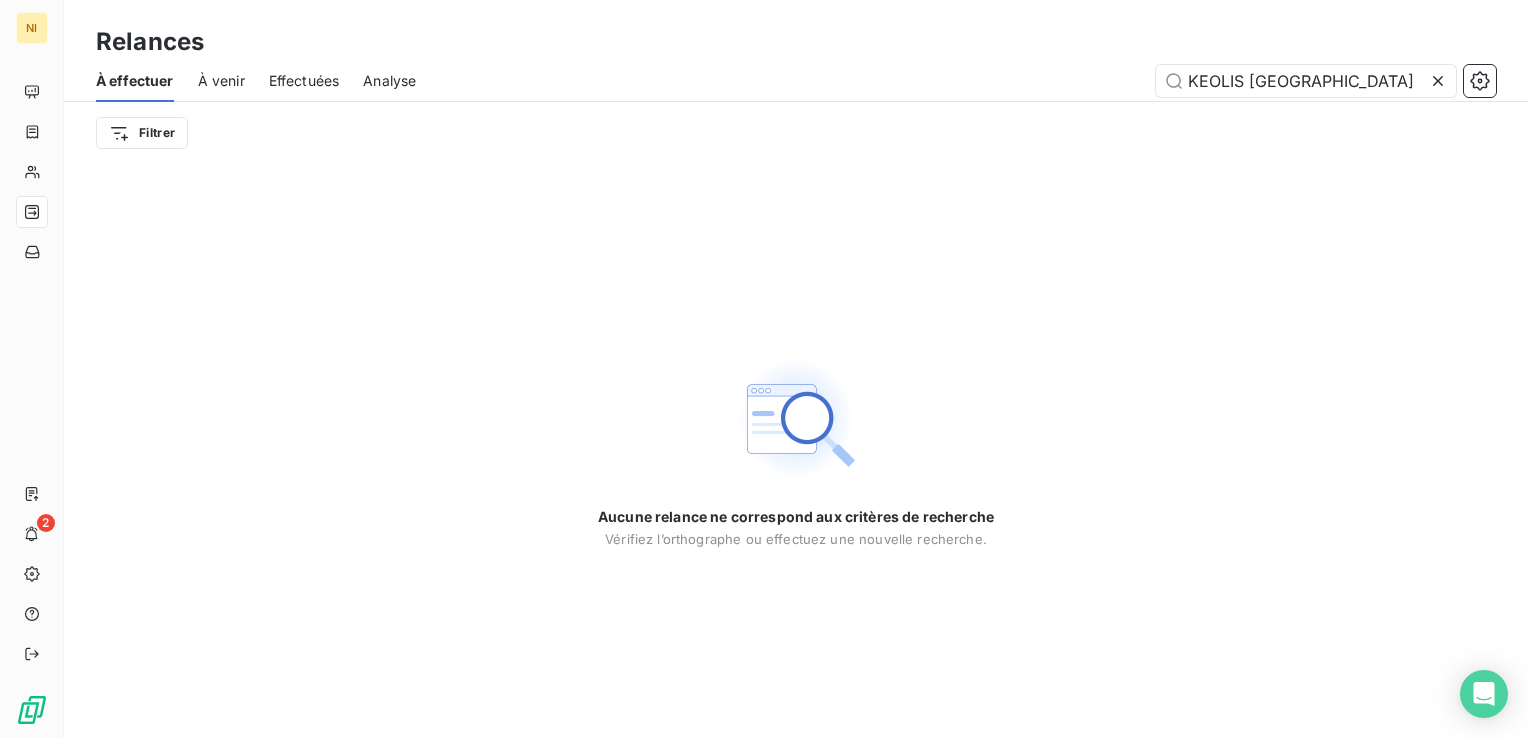 click 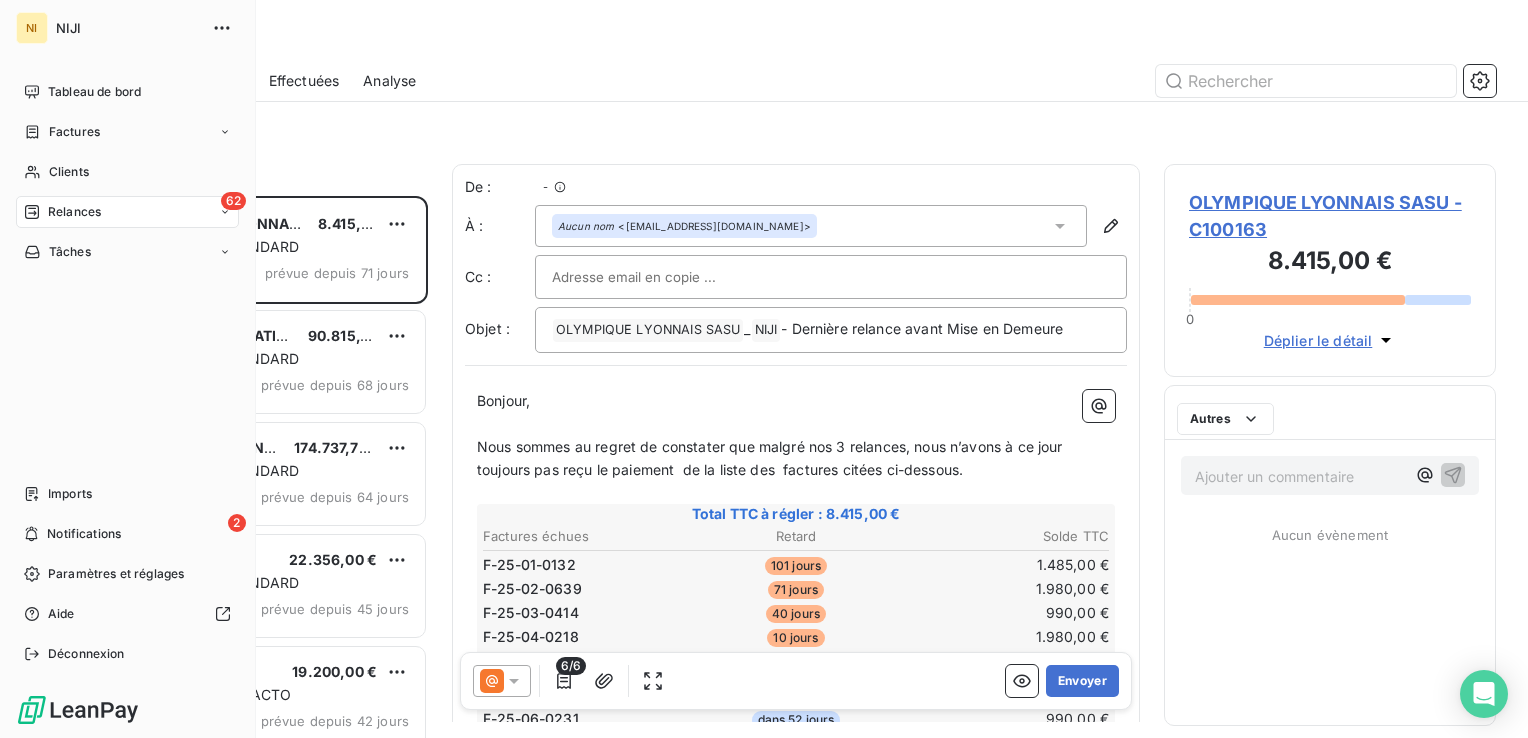 scroll, scrollTop: 16, scrollLeft: 16, axis: both 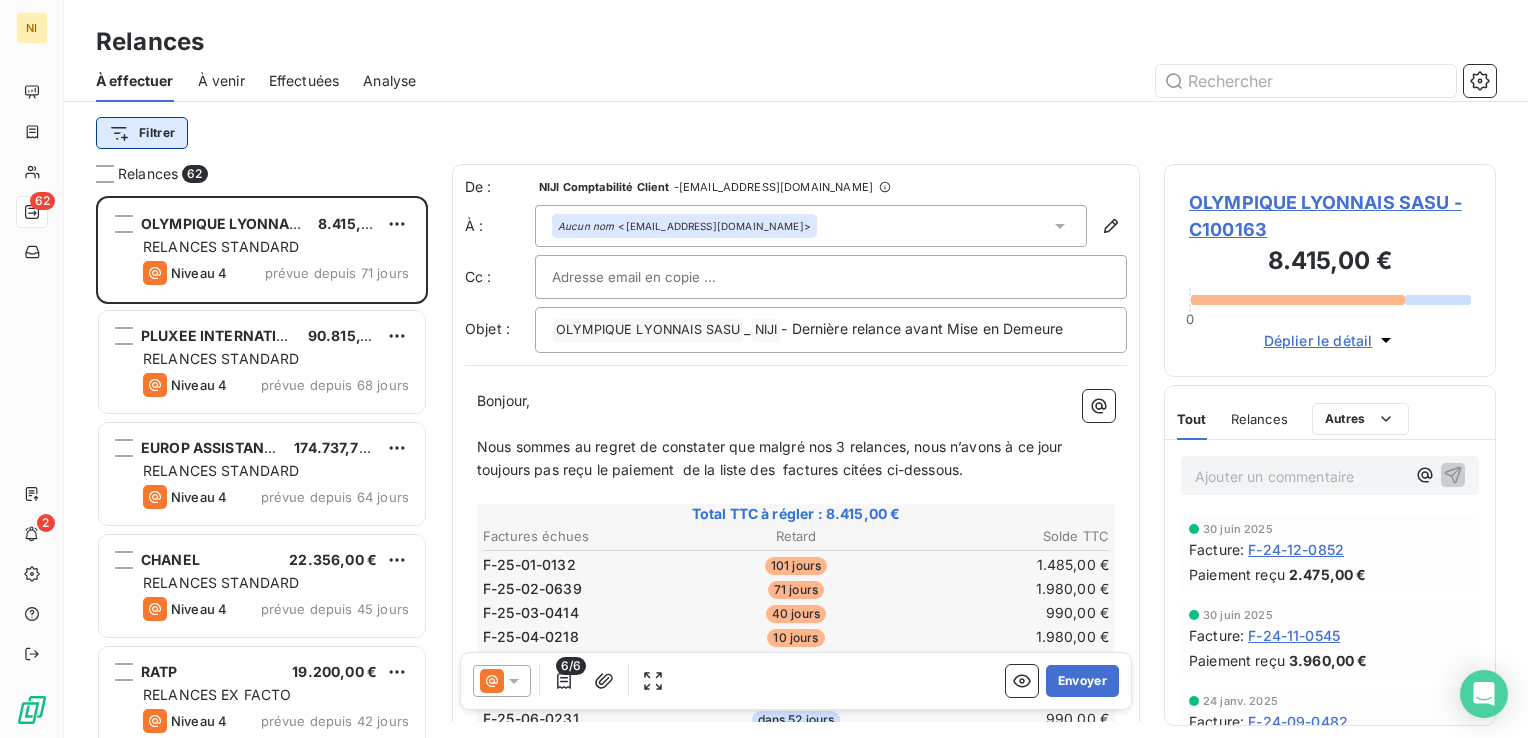 click on "NI 62 2 Relances À effectuer À venir Effectuées Analyse Filtrer Relances 62 OLYMPIQUE LYONNAIS SASU 8.415,00 € RELANCES STANDARD Niveau 4 prévue depuis 71 jours PLUXEE INTERNATIONAL 90.815,10 € RELANCES STANDARD Niveau 4 prévue depuis 68 jours EUROP ASSISTANCE 174.737,77 € RELANCES STANDARD Niveau 4 prévue depuis 64 jours CHANEL 22.356,00 € RELANCES STANDARD Niveau 4 prévue depuis 45 jours RATP 19.200,00 € RELANCES EX FACTO Niveau 4 prévue depuis 42 jours GIE BNP PARIBAS CARDIF 47.796,00 € RELANCES EX FACTO Niveau 4 prévue depuis 41 jours INSTITUT FRANCAIS DES ADMINISTRATEURS 3.696,00 € RELANCES STANDARD Niveau 2 prévue depuis 20 jours SFR 52.176,00 € RELANCES EX FACTO Niveau 4 prévue depuis 15 jours BNP PARIBAS SA 24.684,00 € RELANCES EX FACTO Niveau 4 prévue depuis 11 jours ENGIE ENERGIE SERVICES 462.492,00 € RELANCES EX FACTO Niveau 4 prévue depuis 11 jours ORANGE BUSINESS SERVICES 63.690,00 € RELANCES EX FACTO Niveau 4 prévue depuis 11 jours" at bounding box center (764, 369) 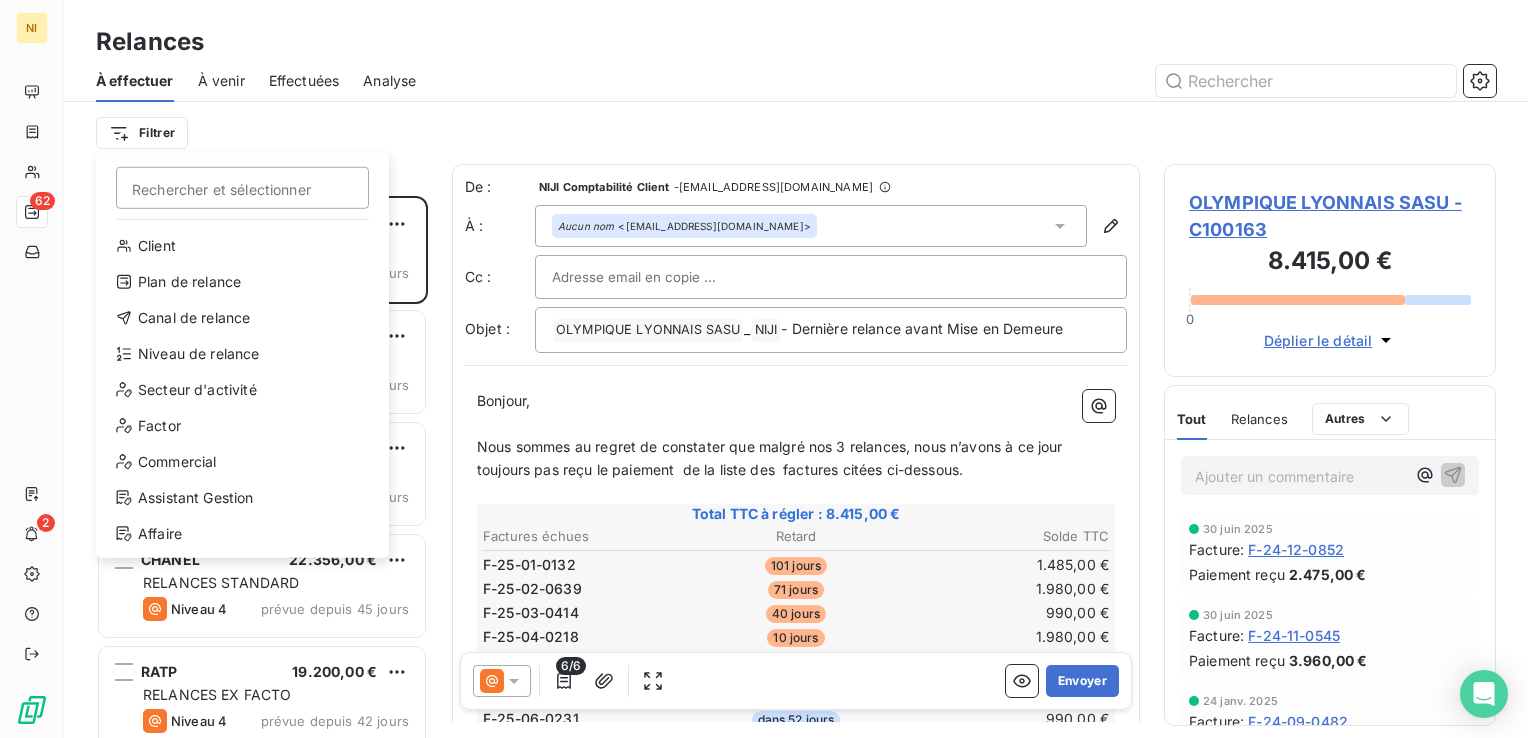 click on "NI 62 2 Relances À effectuer À venir Effectuées Analyse Filtrer Rechercher et sélectionner Client Plan de relance Canal de relance Niveau de relance Secteur d'activité Factor Commercial Assistant Gestion Affaire Relances 62 OLYMPIQUE LYONNAIS SASU 8.415,00 € RELANCES STANDARD Niveau 4 prévue depuis 71 jours PLUXEE INTERNATIONAL 90.815,10 € RELANCES STANDARD Niveau 4 prévue depuis 68 jours EUROP ASSISTANCE 174.737,77 € RELANCES STANDARD Niveau 4 prévue depuis 64 jours CHANEL 22.356,00 € RELANCES STANDARD Niveau 4 prévue depuis 45 jours RATP 19.200,00 € RELANCES EX FACTO Niveau 4 prévue depuis 42 jours GIE BNP PARIBAS CARDIF 47.796,00 € RELANCES EX FACTO Niveau 4 prévue depuis 41 jours INSTITUT FRANCAIS DES ADMINISTRATEURS 3.696,00 € RELANCES STANDARD Niveau 2 prévue depuis 20 jours SFR 52.176,00 € RELANCES EX FACTO Niveau 4 prévue depuis 15 jours BNP PARIBAS SA 24.684,00 € RELANCES EX FACTO Niveau 4 prévue depuis 11 jours ENGIE ENERGIE SERVICES Niveau 4" at bounding box center (764, 369) 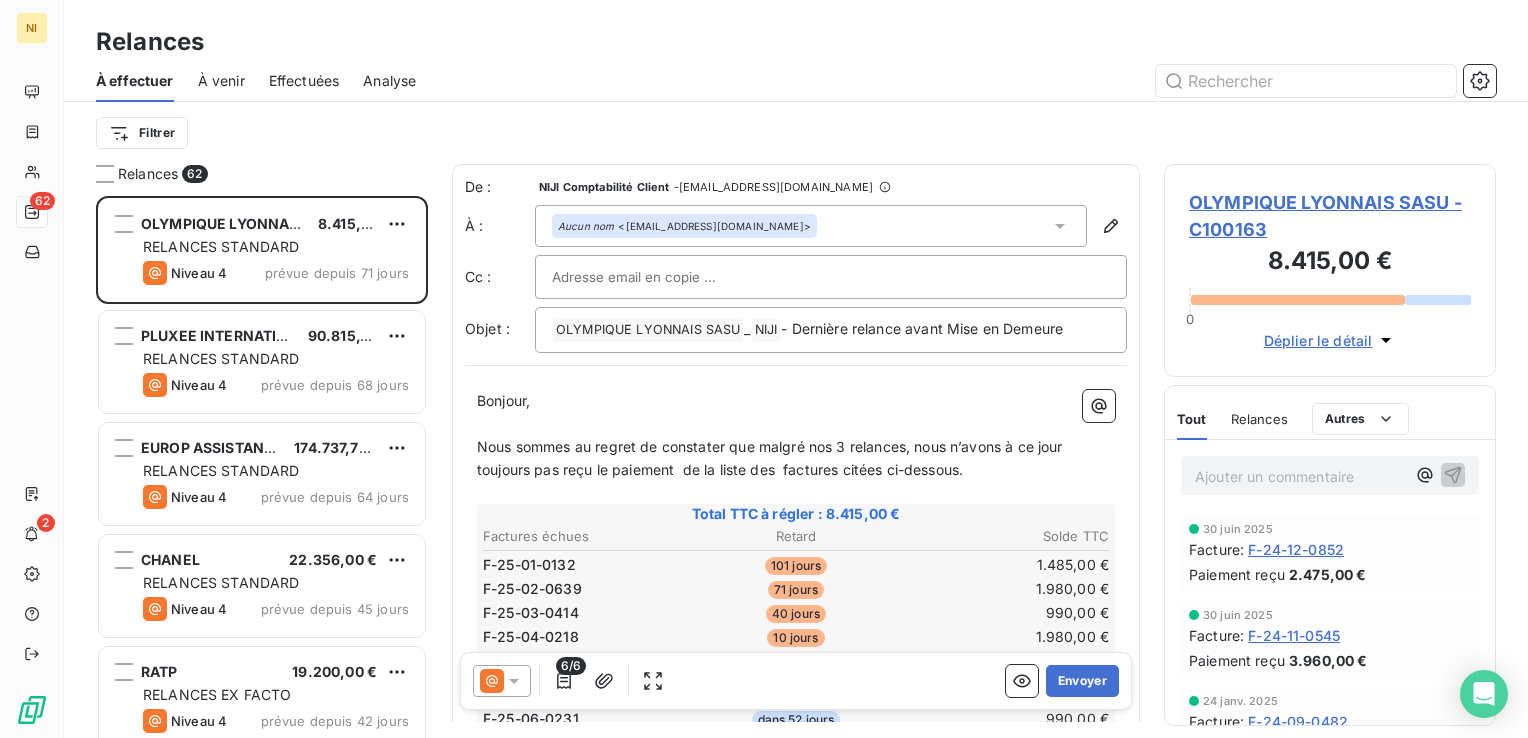 click on "À venir" at bounding box center [221, 81] 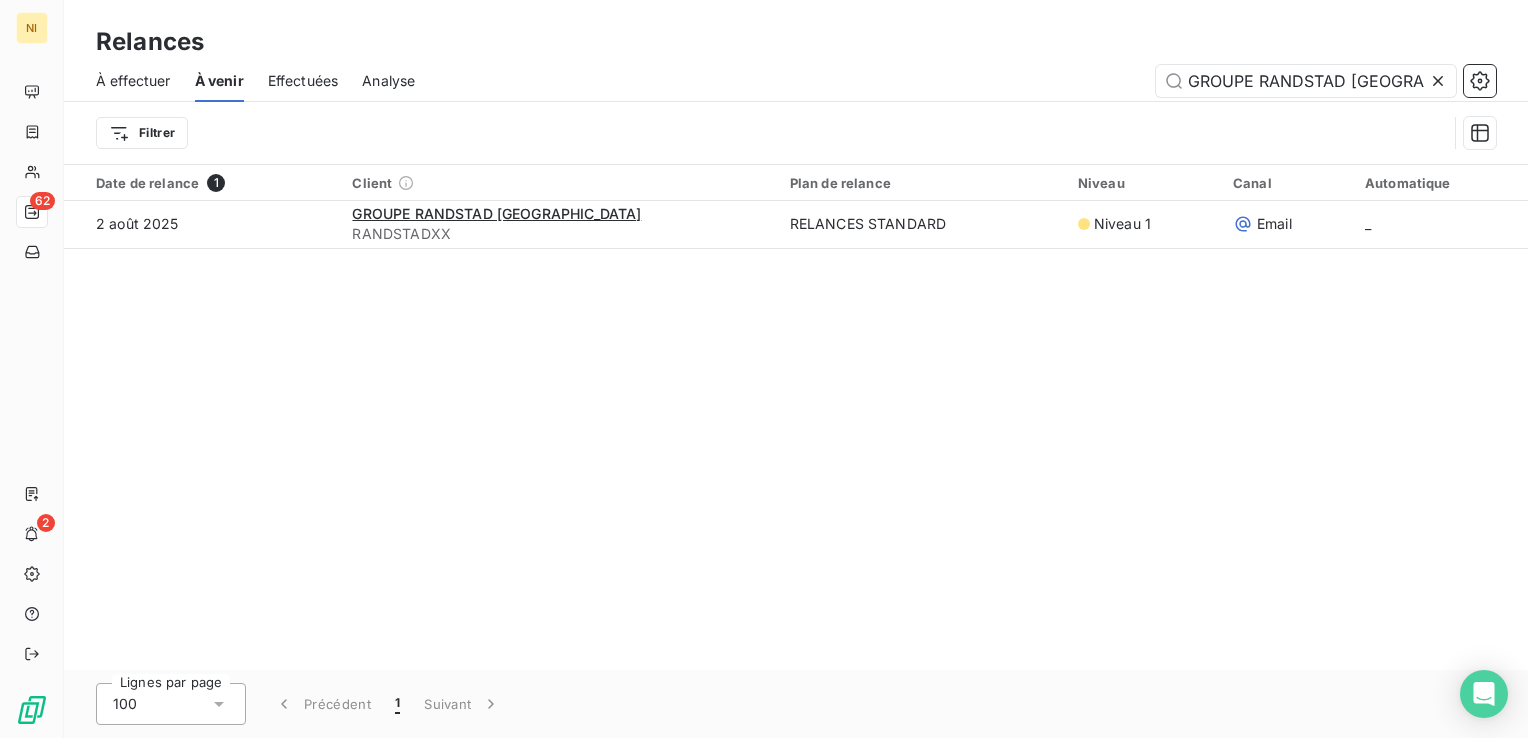 click on "Effectuées" at bounding box center [303, 81] 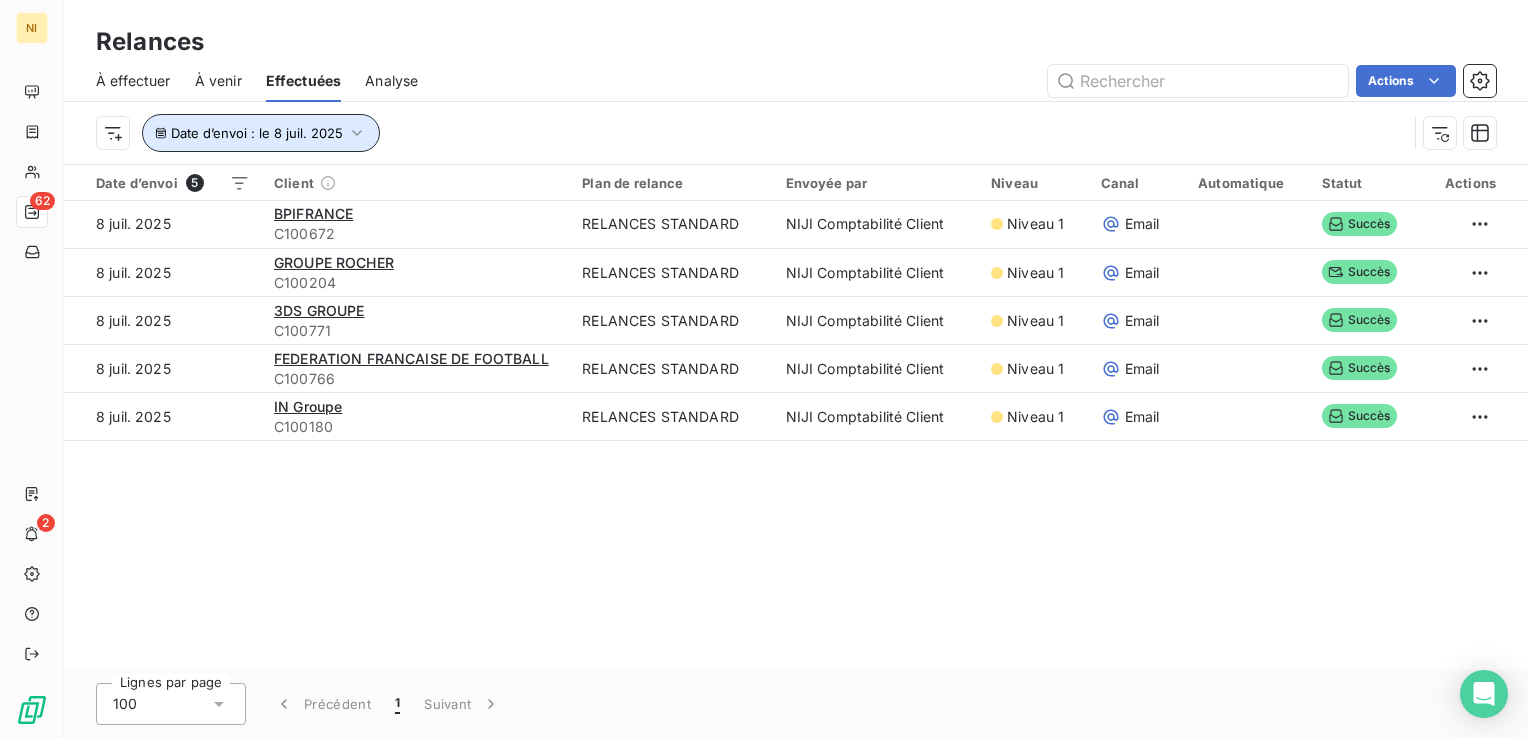 click on "Date d’envoi : le 8 juil. 2025" at bounding box center (257, 133) 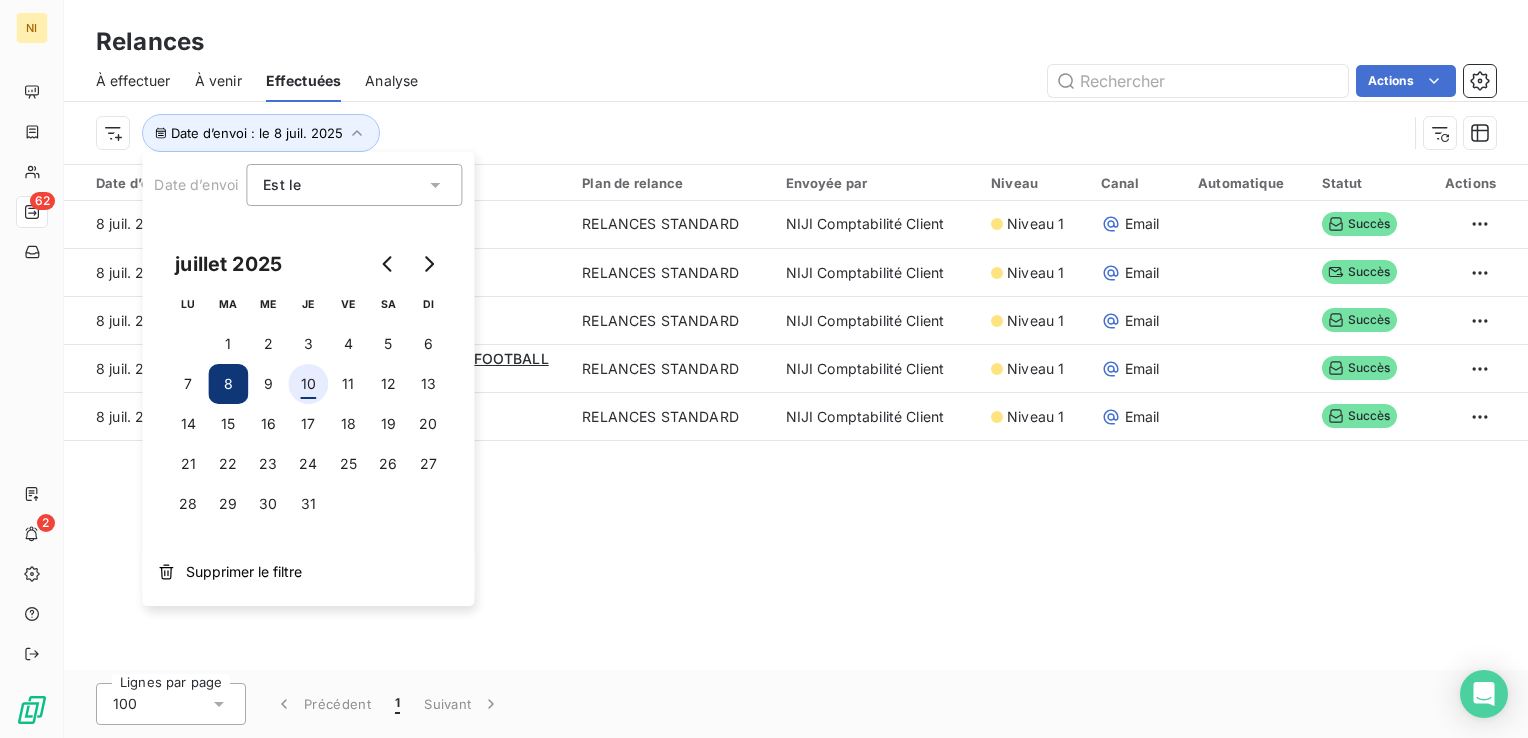 click on "10" at bounding box center (308, 384) 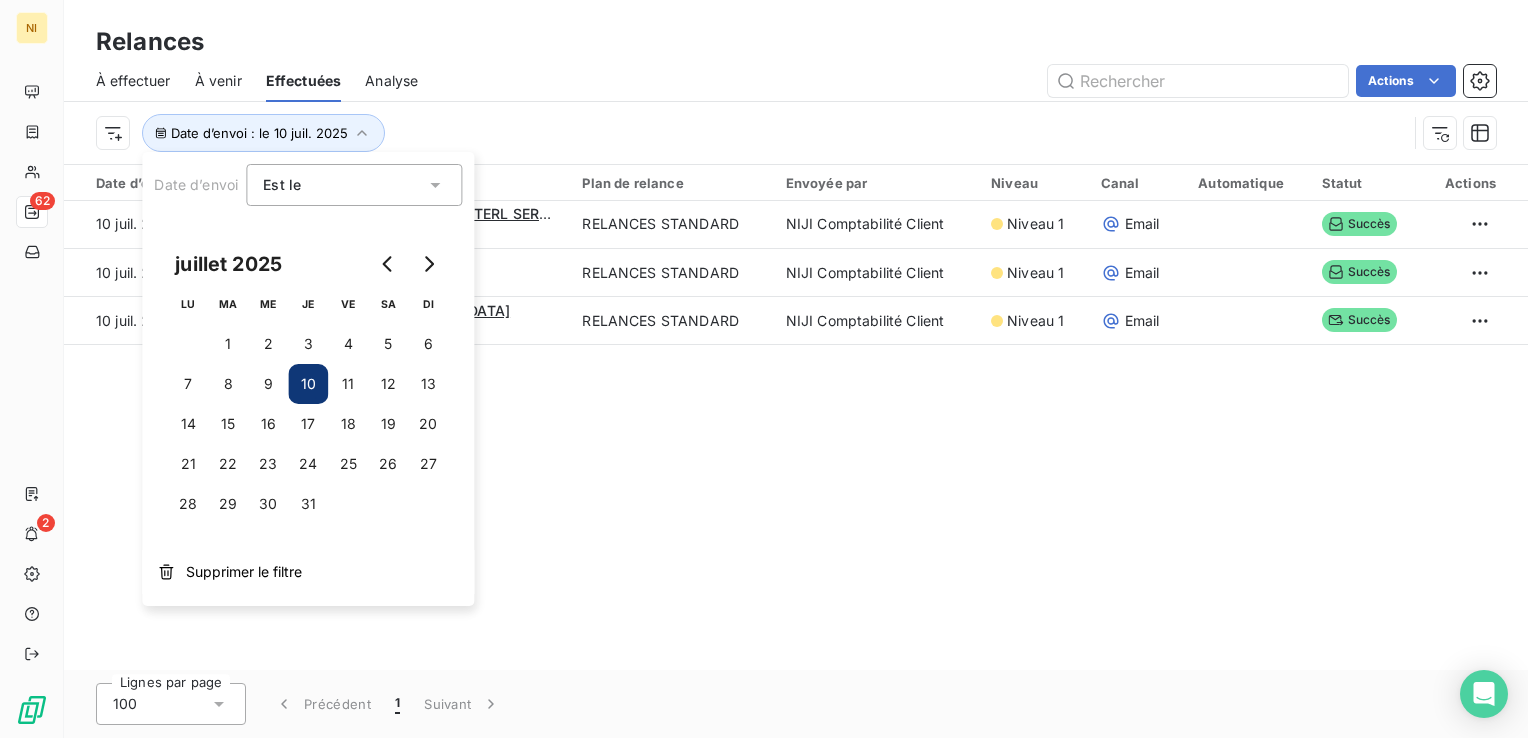 click on "Date d’envoi 3 Client Plan de relance Envoyée par Niveau Canal Automatique Statut Actions 10 juil. 2025 AIR LIQUIDE HEALTHCARE INTERL SERVICES ET TECHNO C100872 RELANCES STANDARD NIJI Comptabilité Client Niveau 1 Email Succès 10 juil. 2025 ADELAC ADELACXXXX RELANCES STANDARD NIJI Comptabilité Client Niveau 1 Email Succès 10 juil. 2025 HOMESERVE [GEOGRAPHIC_DATA] C100838 RELANCES STANDARD NIJI Comptabilité Client Niveau 1 Email Succès" at bounding box center [796, 417] 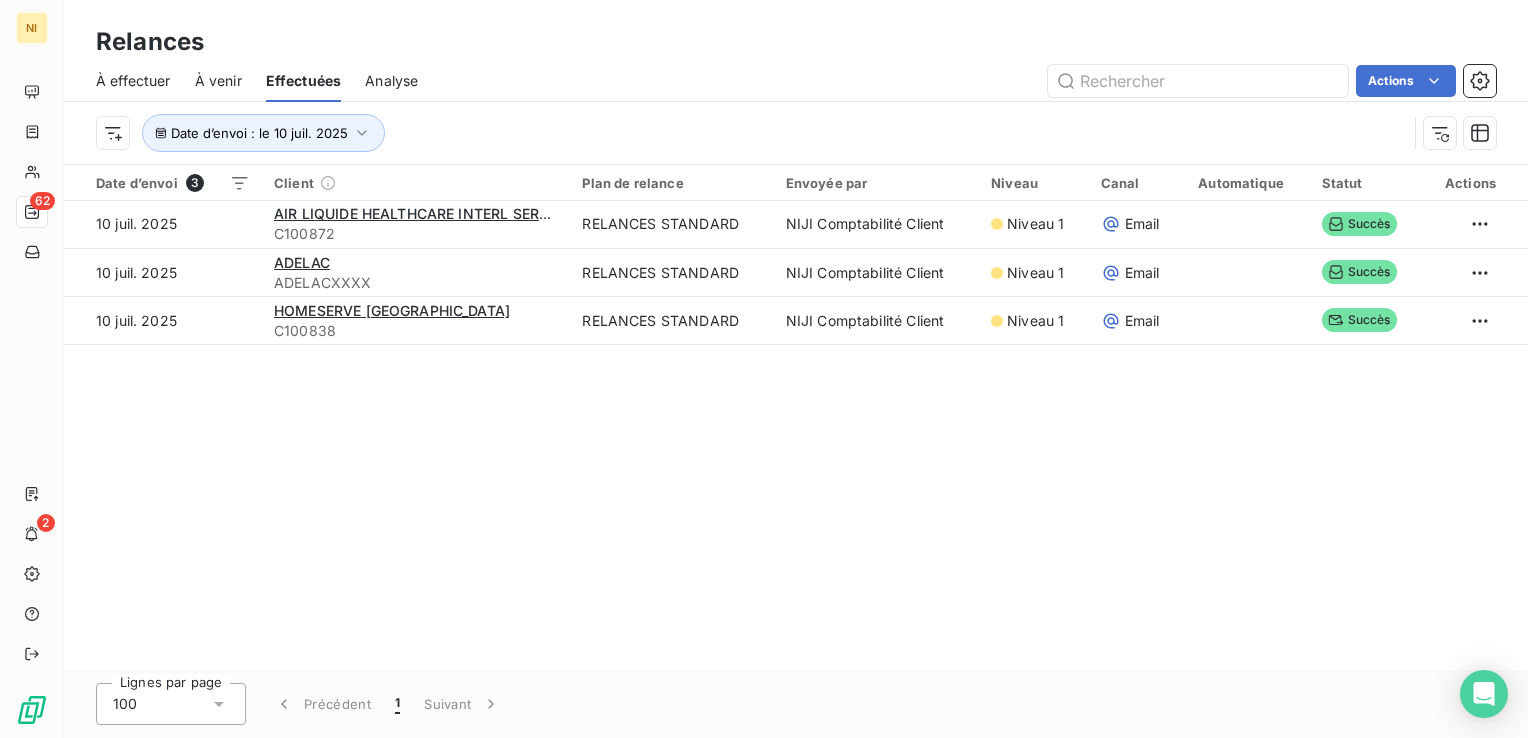 click on "Date d’envoi 3 Client Plan de relance Envoyée par Niveau Canal Automatique Statut Actions 10 juil. 2025 AIR LIQUIDE HEALTHCARE INTERL SERVICES ET TECHNO C100872 RELANCES STANDARD NIJI Comptabilité Client Niveau 1 Email Succès 10 juil. 2025 ADELAC ADELACXXXX RELANCES STANDARD NIJI Comptabilité Client Niveau 1 Email Succès 10 juil. 2025 HOMESERVE [GEOGRAPHIC_DATA] C100838 RELANCES STANDARD NIJI Comptabilité Client Niveau 1 Email Succès" at bounding box center [796, 417] 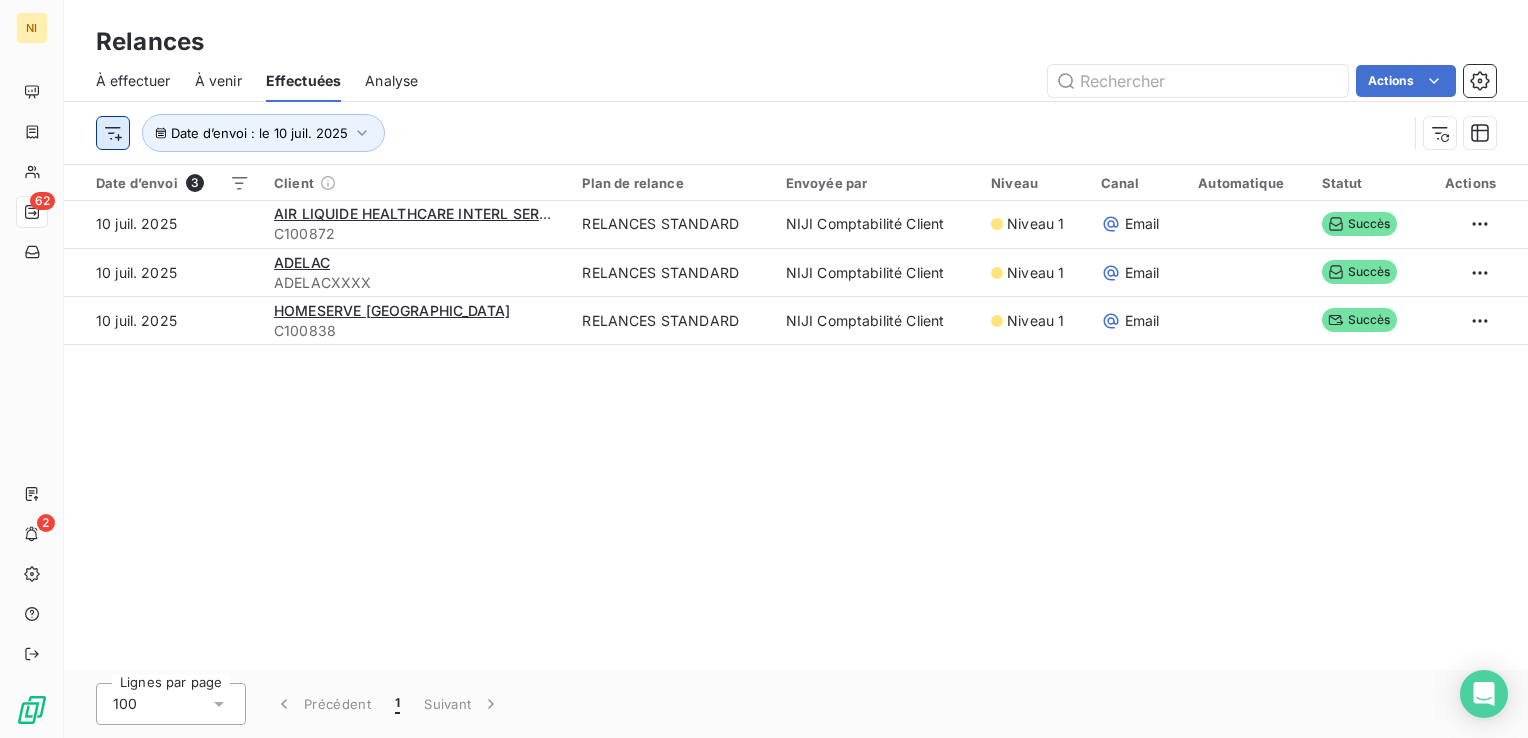 click on "NI 62 2 Relances À effectuer À venir Effectuées Analyse Actions Date d’envoi : le 10 juil. 2025 Date d’envoi 3 Client Plan de relance Envoyée par Niveau Canal Automatique Statut Actions 10 juil. 2025 AIR LIQUIDE HEALTHCARE INTERL SERVICES ET TECHNO C100872 RELANCES STANDARD NIJI Comptabilité Client Niveau 1 Email Succès 10 juil. 2025 ADELAC ADELACXXXX RELANCES STANDARD NIJI Comptabilité Client Niveau 1 Email Succès 10 juil. 2025 HOMESERVE [GEOGRAPHIC_DATA] C100838 RELANCES STANDARD NIJI Comptabilité Client Niveau 1 Email Succès Lignes par page 100 Précédent 1 Suivant" at bounding box center (764, 369) 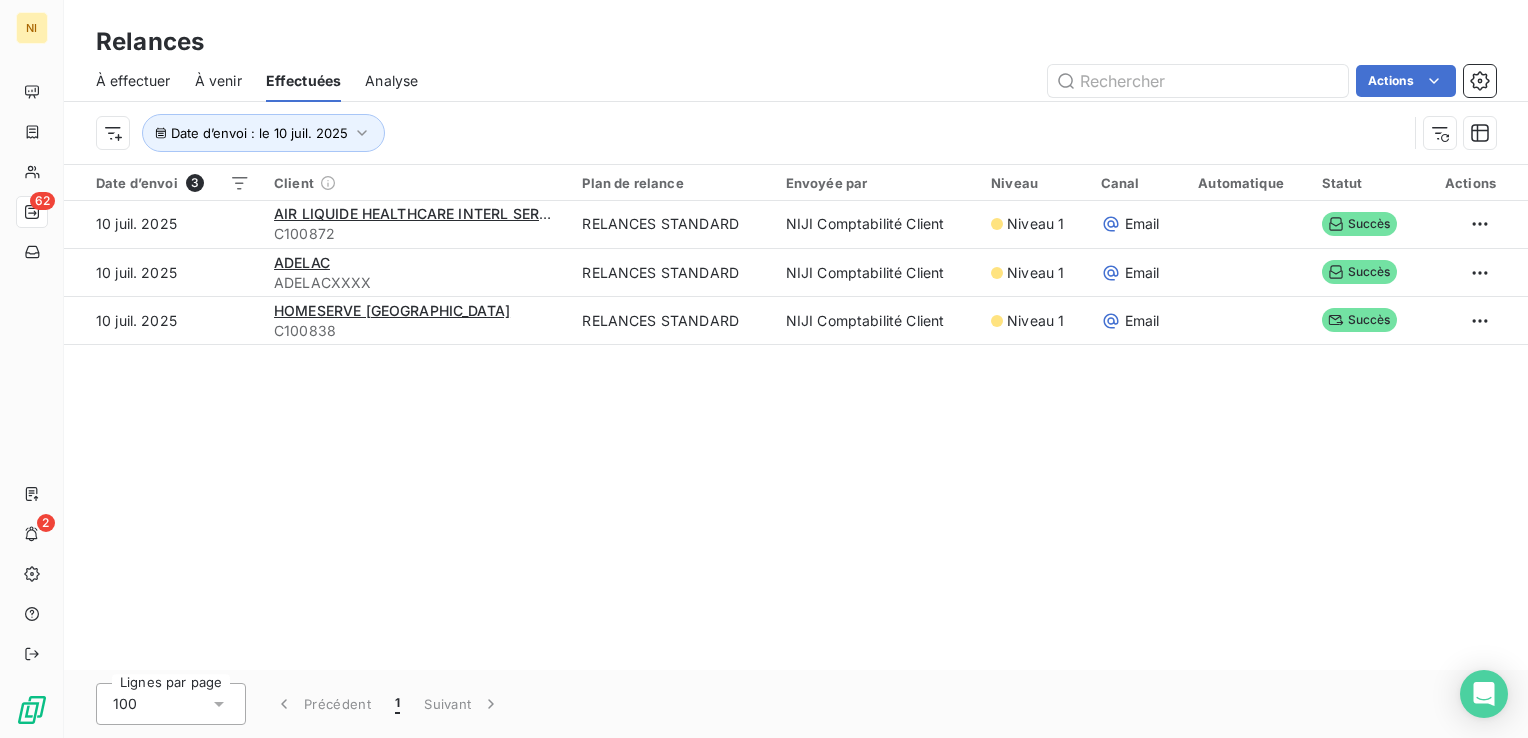 click on "NI 62 2 Relances À effectuer À venir Effectuées Analyse Actions Date d’envoi : le 10 juil. 2025 Date d’envoi 3 Client Plan de relance Envoyée par Niveau Canal Automatique Statut Actions 10 juil. 2025 AIR LIQUIDE HEALTHCARE INTERL SERVICES ET TECHNO C100872 RELANCES STANDARD NIJI Comptabilité Client Niveau 1 Email Succès 10 juil. 2025 ADELAC ADELACXXXX RELANCES STANDARD NIJI Comptabilité Client Niveau 1 Email Succès 10 juil. 2025 HOMESERVE [GEOGRAPHIC_DATA] C100838 RELANCES STANDARD NIJI Comptabilité Client Niveau 1 Email Succès Lignes par page 100 Précédent 1 Suivant" at bounding box center [764, 369] 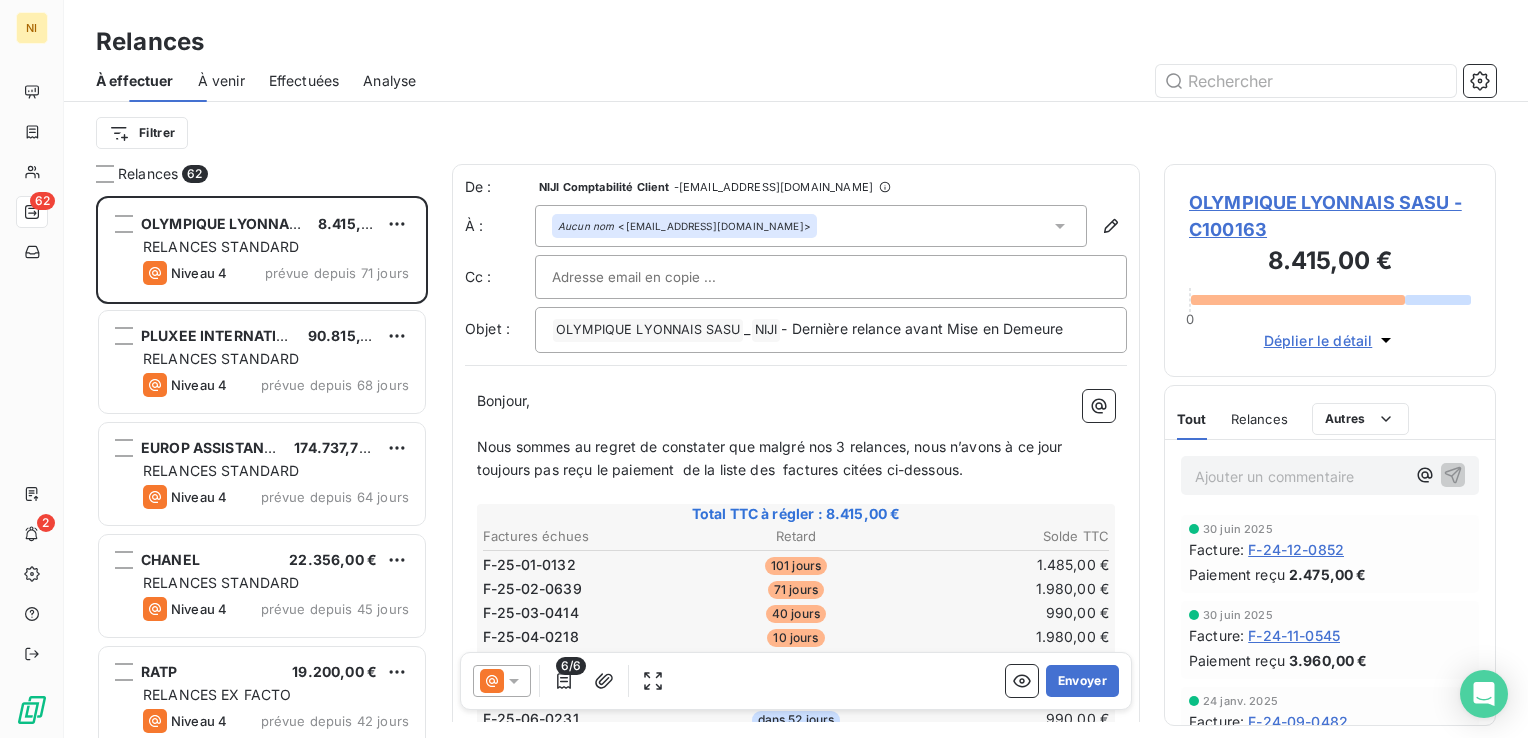 scroll, scrollTop: 16, scrollLeft: 16, axis: both 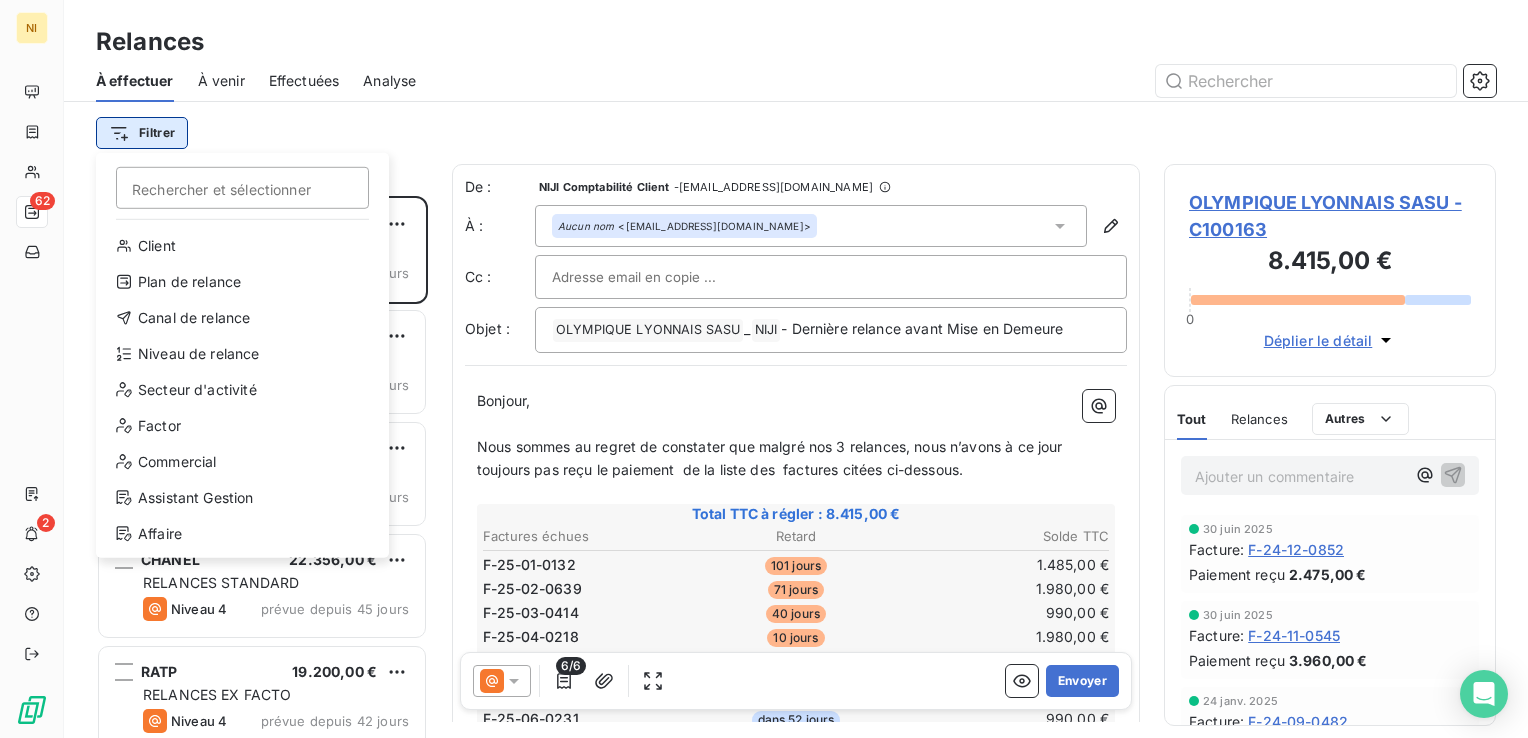 click on "NI 62 2 Relances À effectuer À venir Effectuées Analyse Filtrer Rechercher et sélectionner Client Plan de relance Canal de relance Niveau de relance Secteur d'activité Factor Commercial Assistant Gestion Affaire Relances 62 OLYMPIQUE LYONNAIS SASU 8.415,00 € RELANCES STANDARD Niveau 4 prévue depuis 71 jours PLUXEE INTERNATIONAL 90.815,10 € RELANCES STANDARD Niveau 4 prévue depuis 68 jours EUROP ASSISTANCE 174.737,77 € RELANCES STANDARD Niveau 4 prévue depuis 64 jours CHANEL 22.356,00 € RELANCES STANDARD Niveau 4 prévue depuis 45 jours RATP 19.200,00 € RELANCES EX FACTO Niveau 4 prévue depuis 42 jours GIE BNP PARIBAS CARDIF 47.796,00 € RELANCES EX FACTO Niveau 4 prévue depuis 41 jours INSTITUT FRANCAIS DES ADMINISTRATEURS 3.696,00 € RELANCES STANDARD Niveau 2 prévue depuis 20 jours SFR 52.176,00 € RELANCES EX FACTO Niveau 4 prévue depuis 15 jours BNP PARIBAS SA 24.684,00 € RELANCES EX FACTO Niveau 4 prévue depuis 11 jours ENGIE ENERGIE SERVICES Niveau 4" at bounding box center (764, 369) 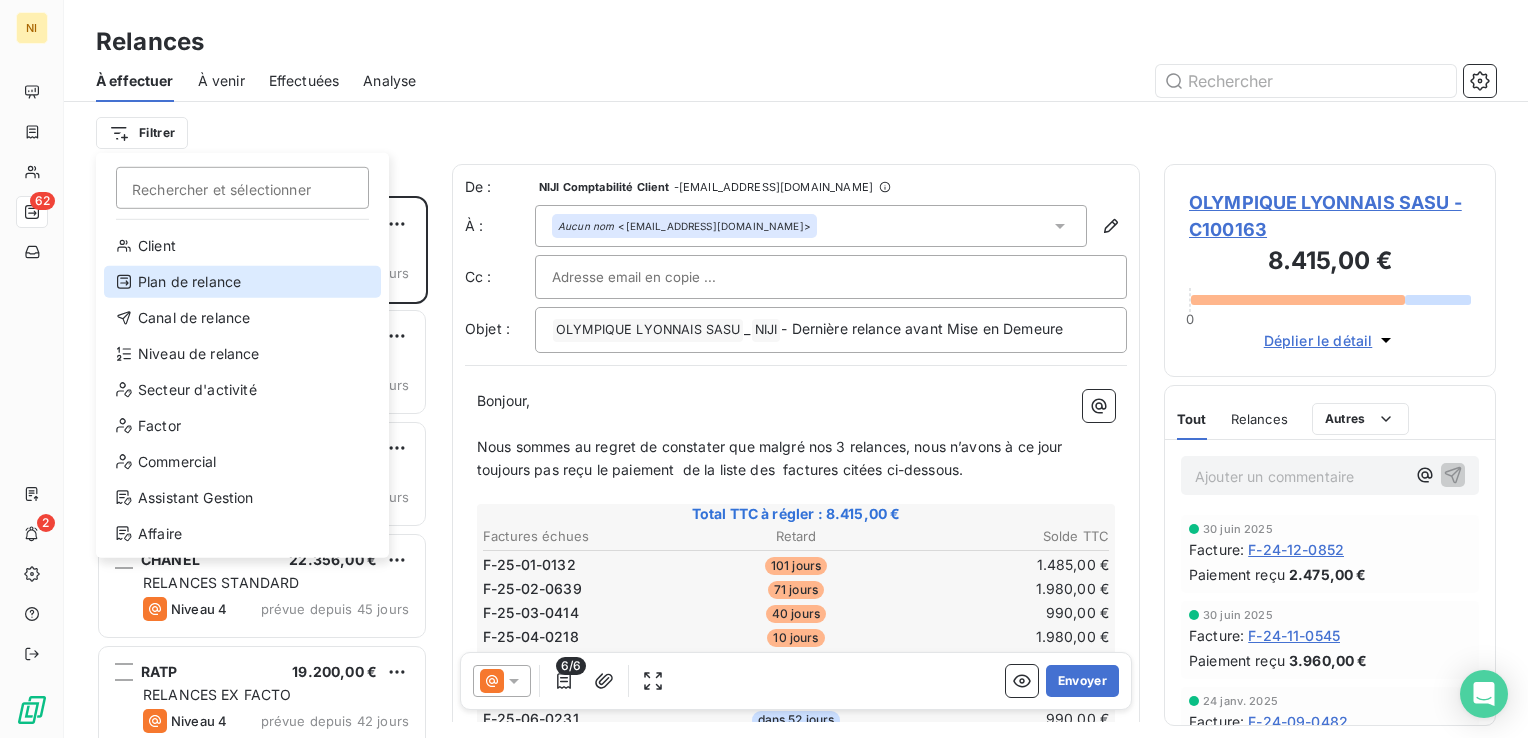 click on "Plan de relance" at bounding box center [242, 282] 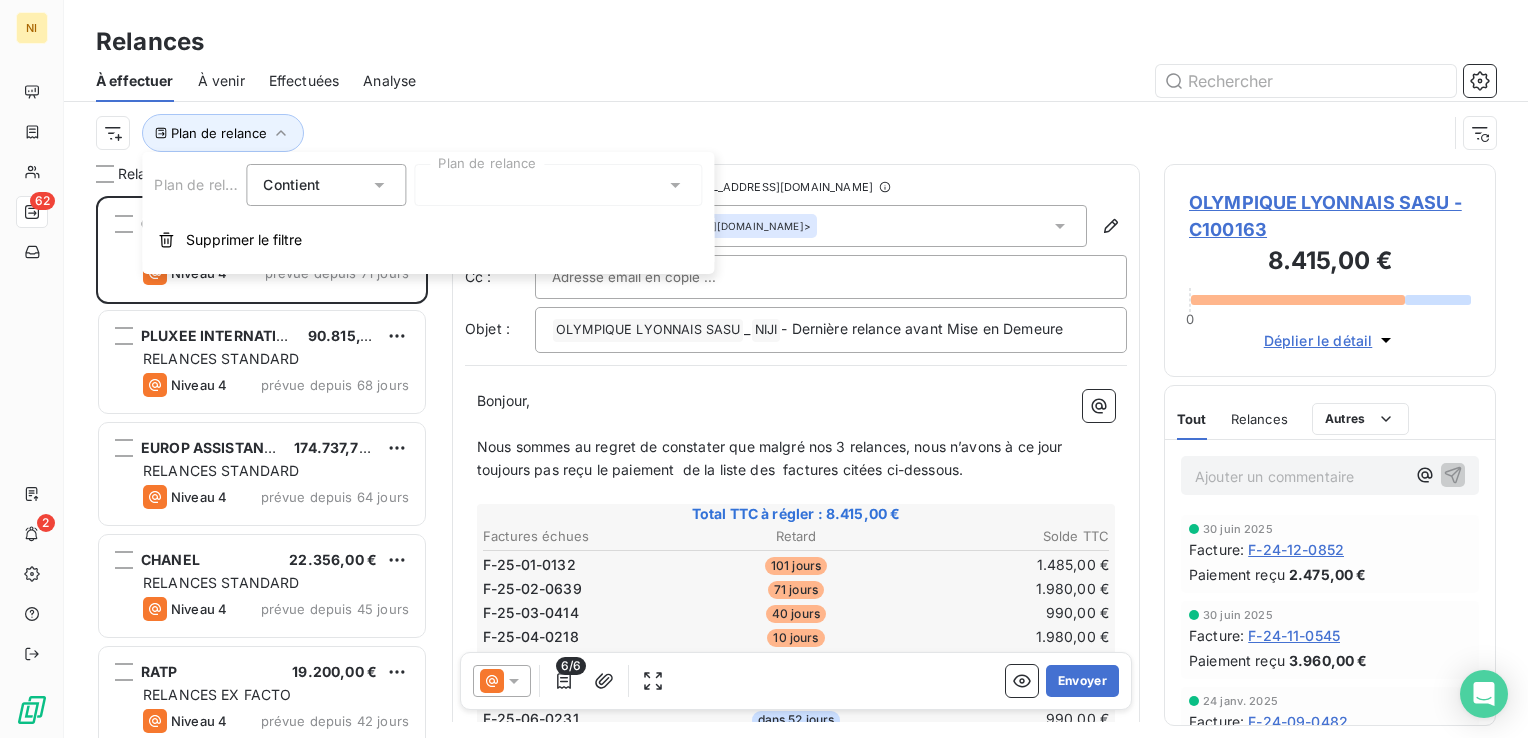 click 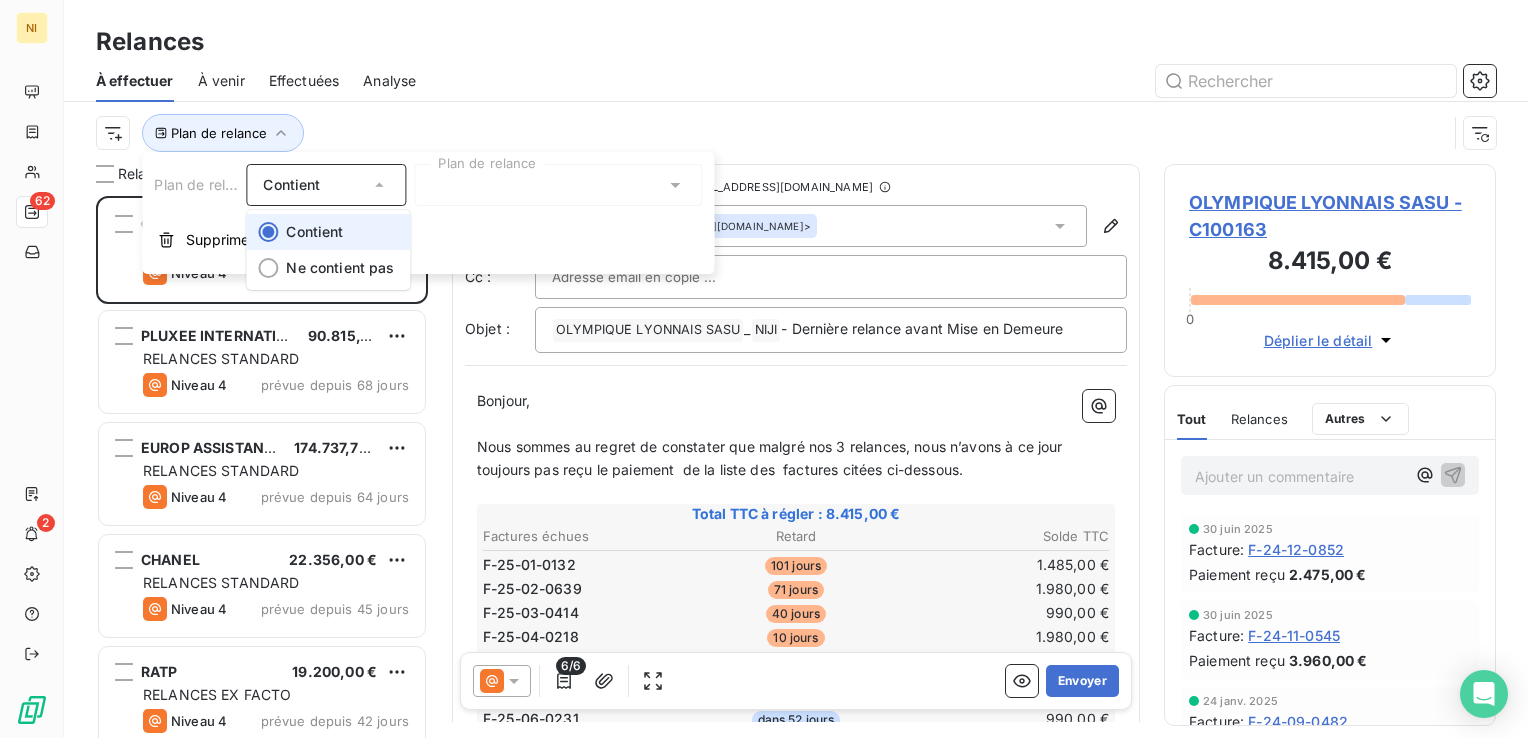 click on "Contient" at bounding box center (328, 232) 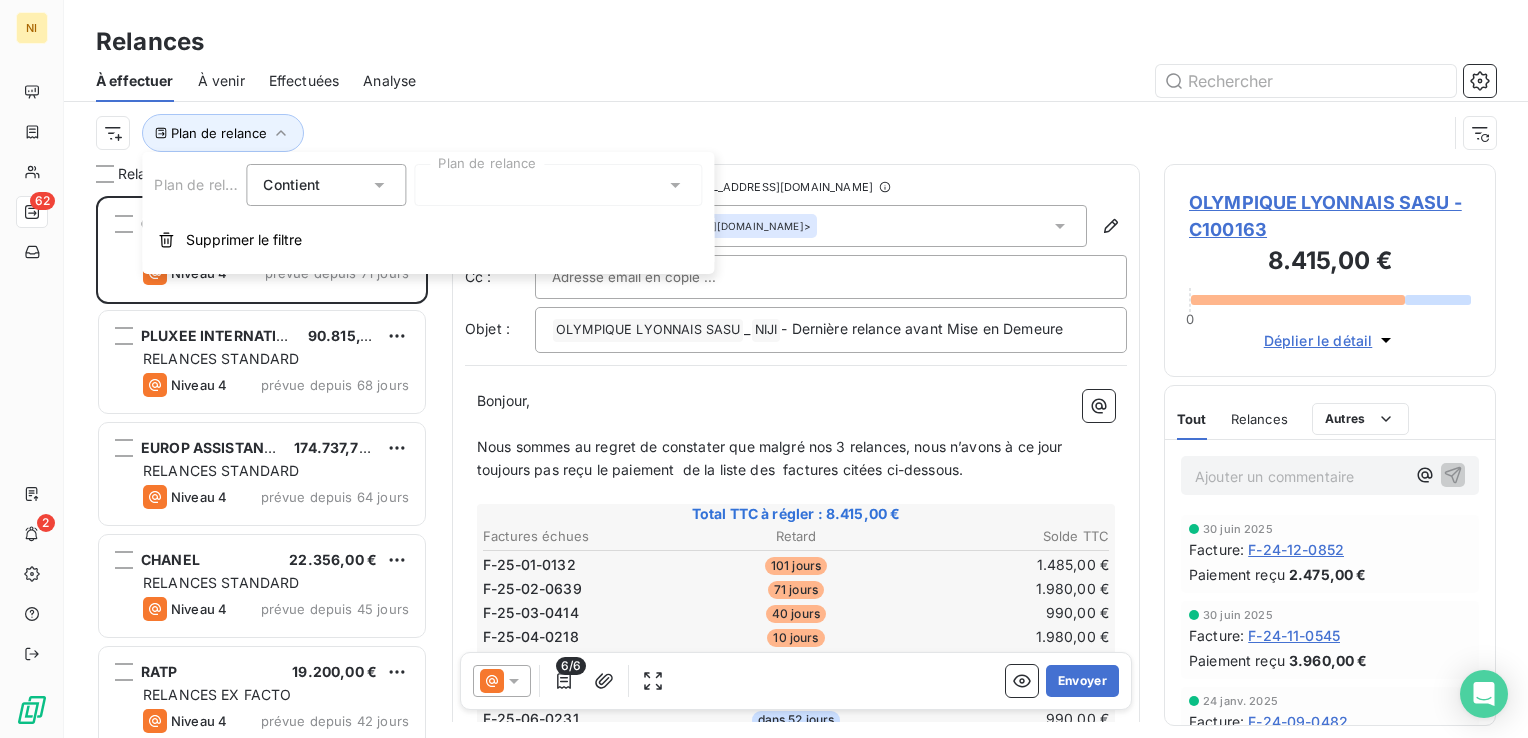 click at bounding box center [558, 185] 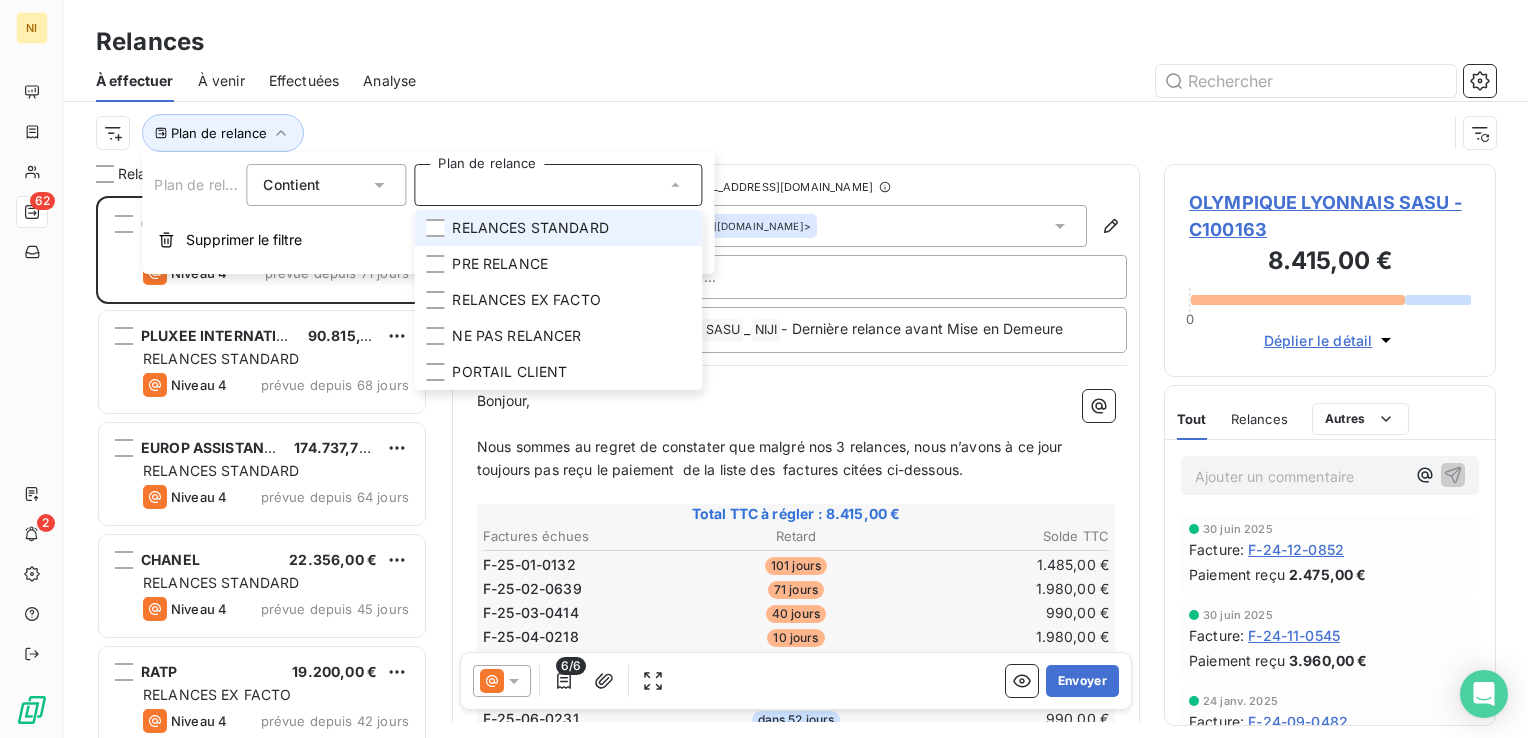 click on "RELANCES STANDARD" at bounding box center [530, 228] 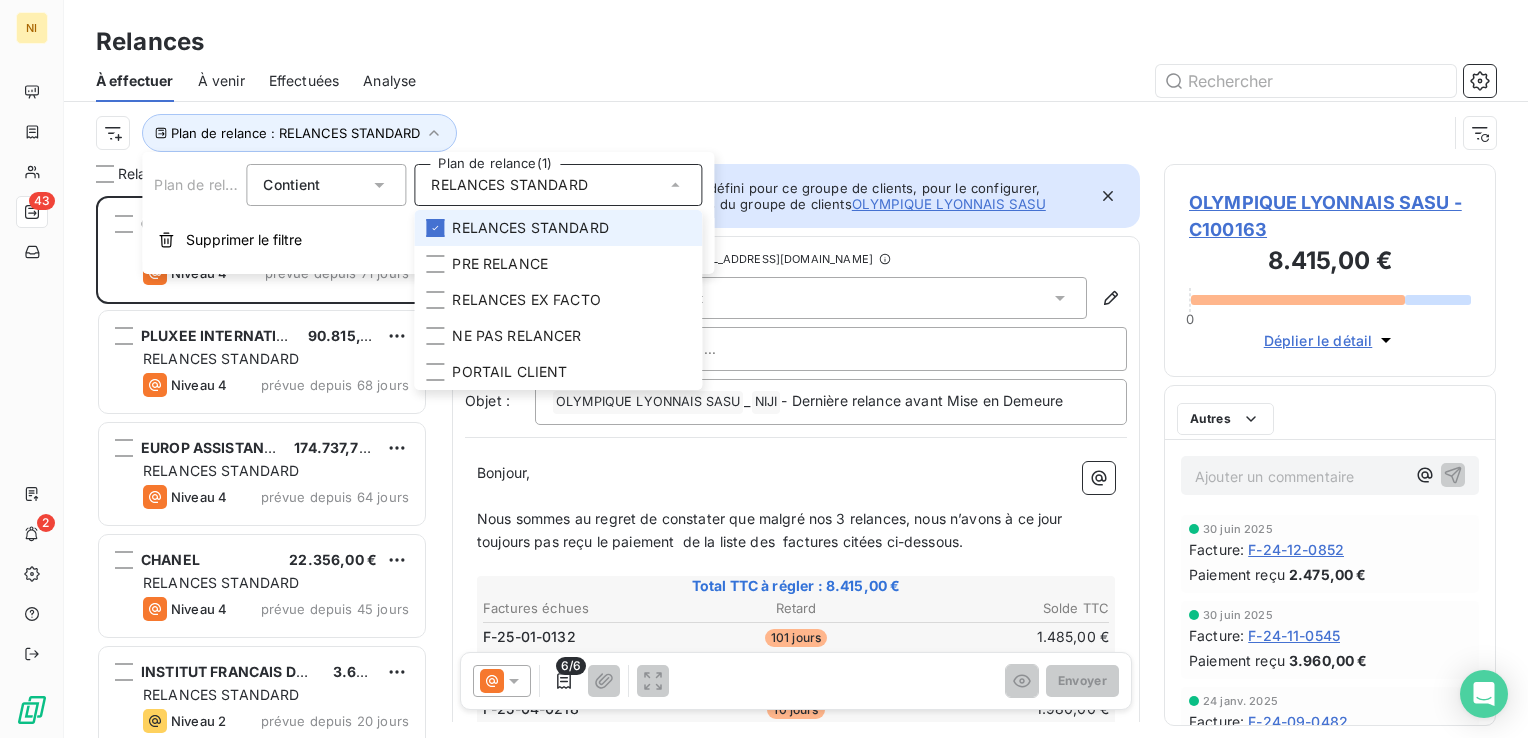 scroll, scrollTop: 16, scrollLeft: 16, axis: both 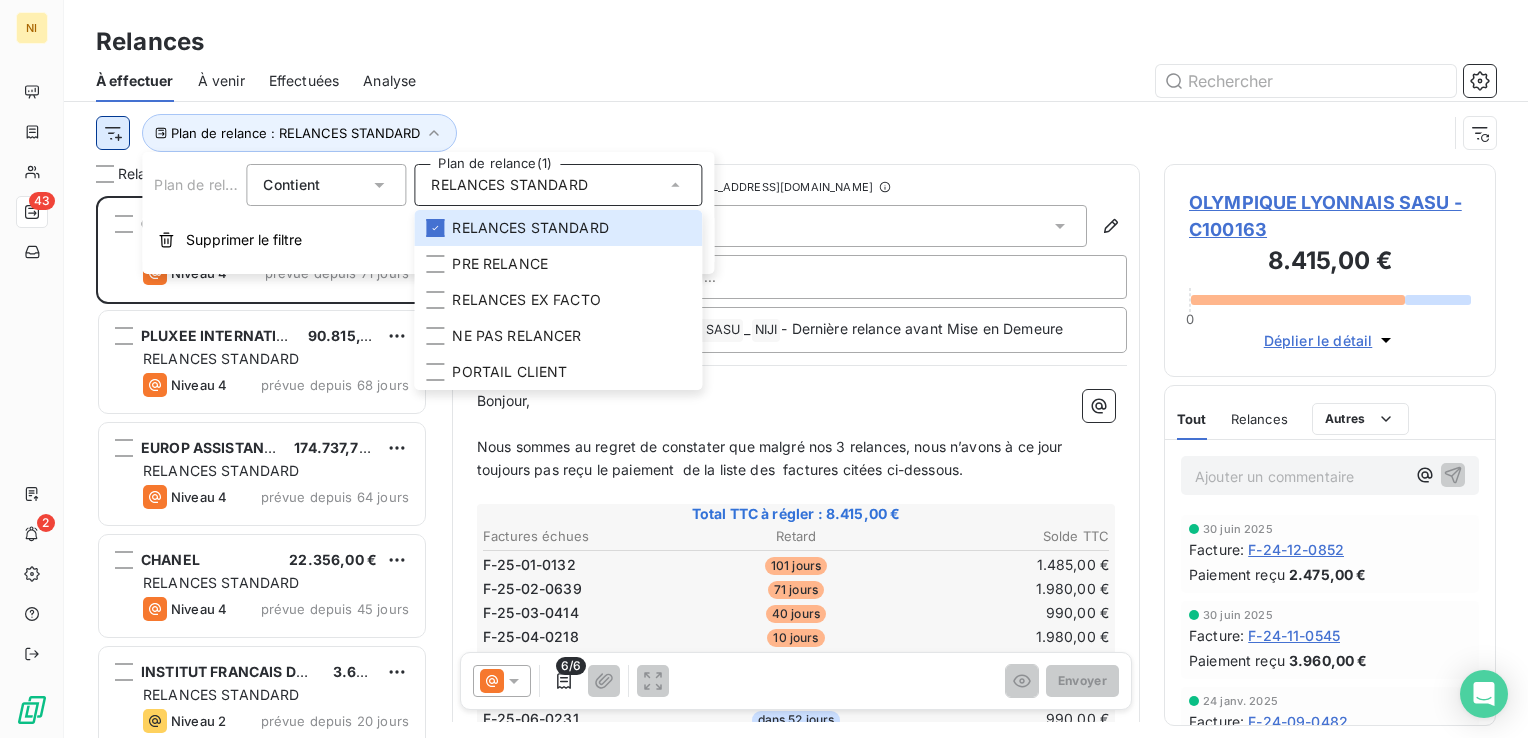 click on "NI 43 2 Relances À effectuer À venir Effectuées Analyse Plan de relance  : RELANCES STANDARD  Relances 43 OLYMPIQUE LYONNAIS SASU 8.415,00 € RELANCES STANDARD Niveau 4 prévue depuis 71 jours PLUXEE INTERNATIONAL 90.815,10 € RELANCES STANDARD Niveau 4 prévue depuis 68 jours EUROP ASSISTANCE 174.737,77 € RELANCES STANDARD Niveau 4 prévue depuis 64 jours CHANEL 22.356,00 € RELANCES STANDARD Niveau 4 prévue depuis 45 jours INSTITUT FRANCAIS DES ADMINISTRATEURS 3.696,00 € RELANCES STANDARD Niveau 2 prévue depuis 20 jours EDF DA [PERSON_NAME] 809.195,20 € RELANCES STANDARD Niveau 4 prévue depuis 11 jours CELINE 1.368,00 € RELANCES STANDARD Niveau 3 prévue depuis 10 jours BUSINESS FM 24.846,00 € RELANCES STANDARD Niveau 4 prévue depuis 10 jours SIPARTECH 3.780,00 € RELANCES STANDARD Niveau 3 prévue depuis 10 jours V AND B CONCEPT 80.421,00 € RELANCES STANDARD Niveau 3 prévue depuis 10 jours GROUPE OCTO 6.432,00 € RELANCES STANDARD Niveau 3 25.842,00 € INOP'S" at bounding box center (764, 369) 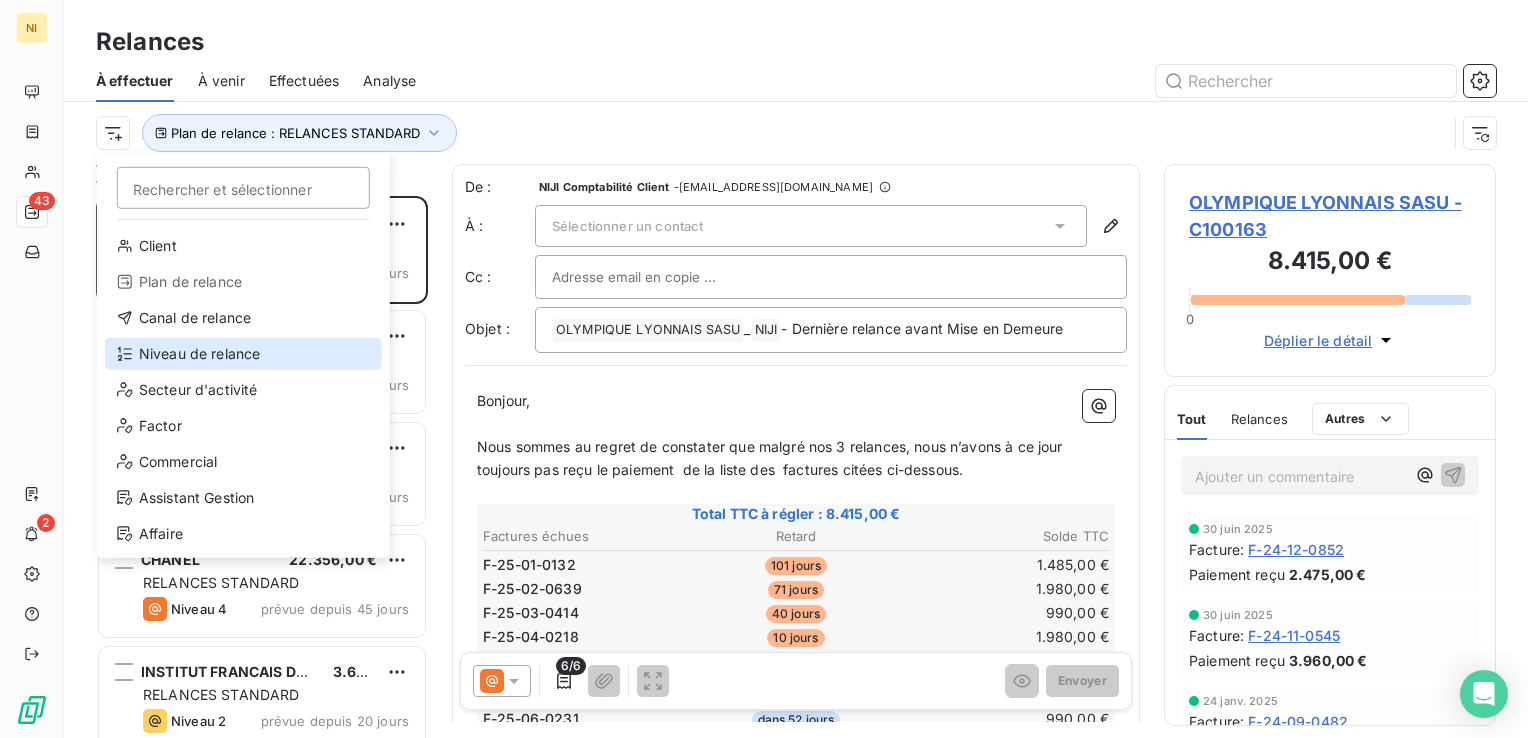 click on "Niveau de relance" at bounding box center (243, 354) 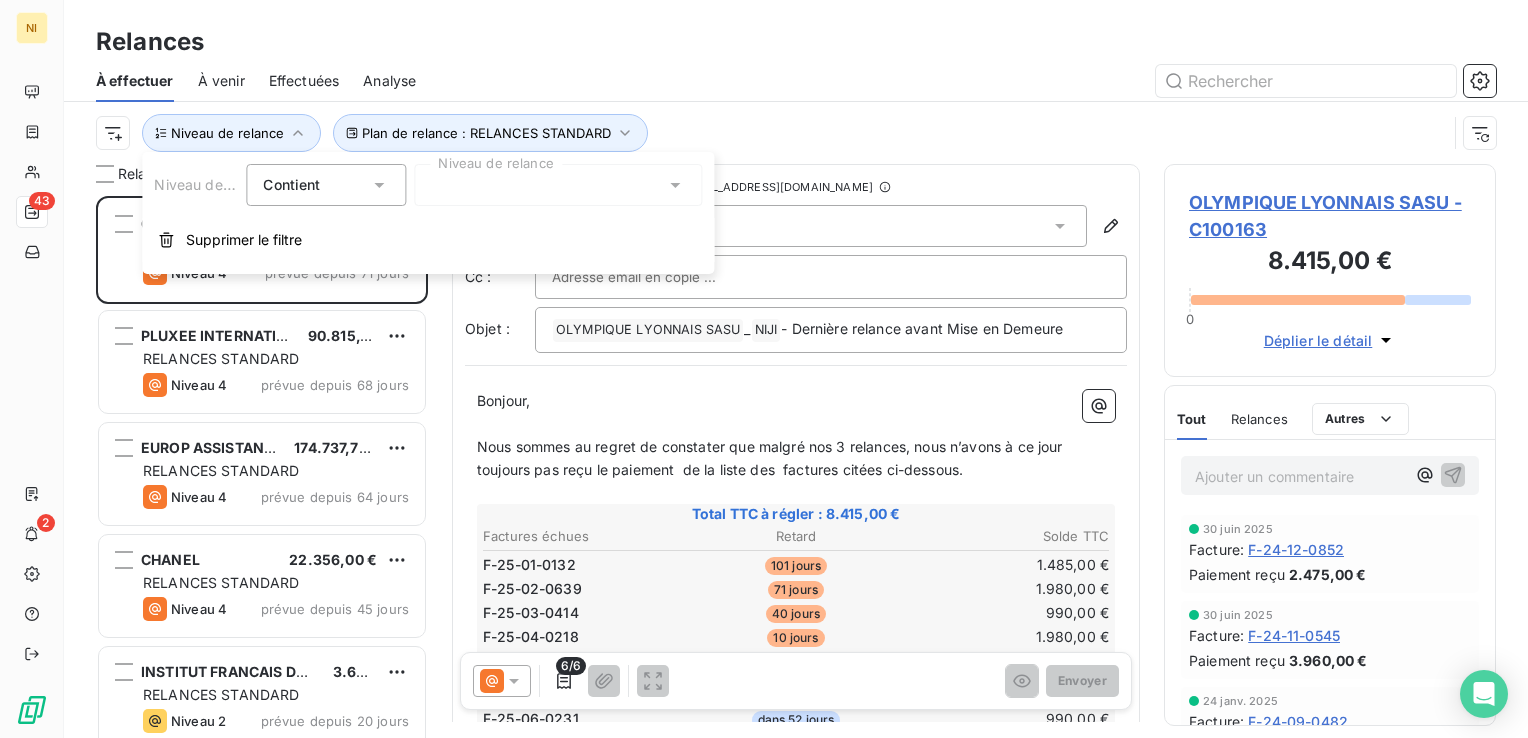 click at bounding box center [558, 185] 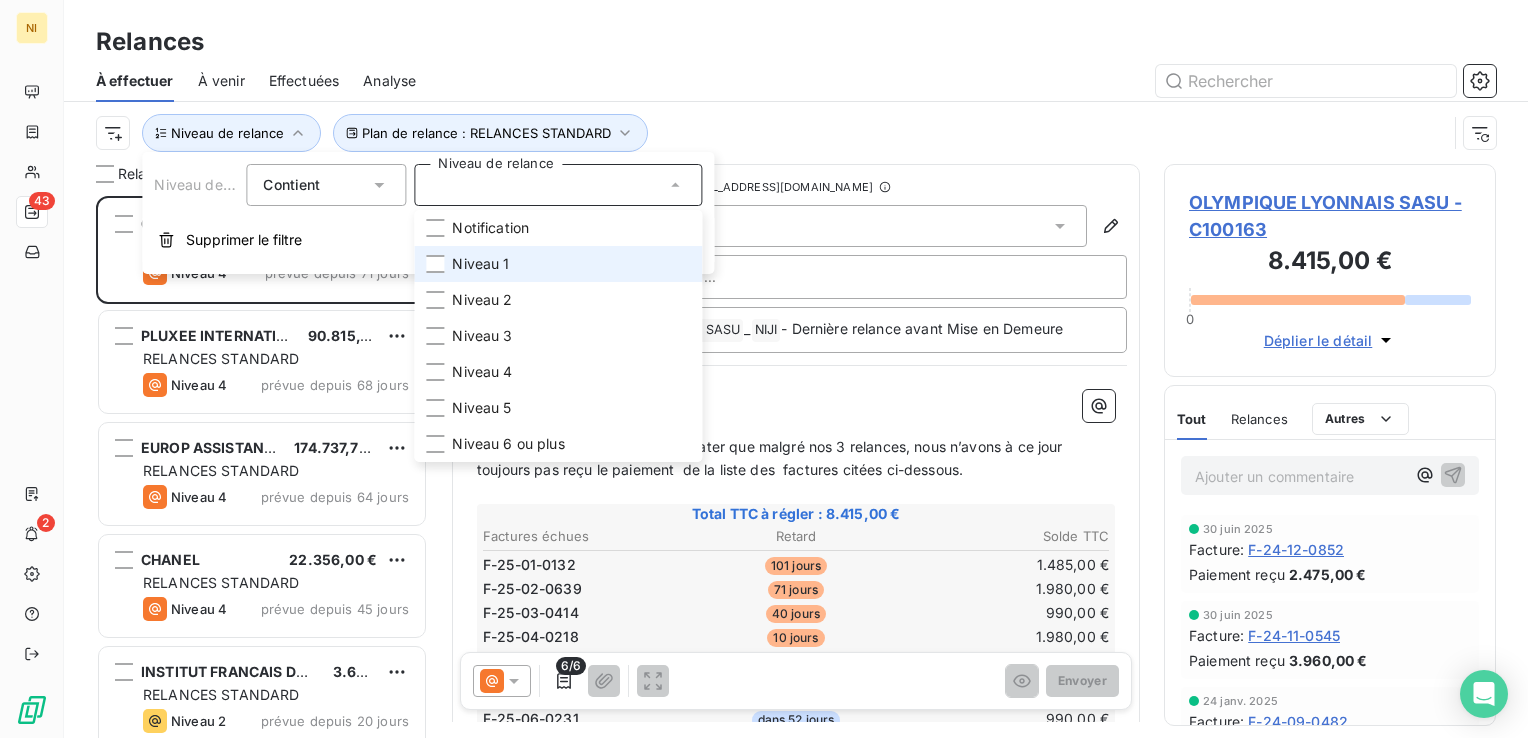 click on "Niveau 1" at bounding box center [480, 264] 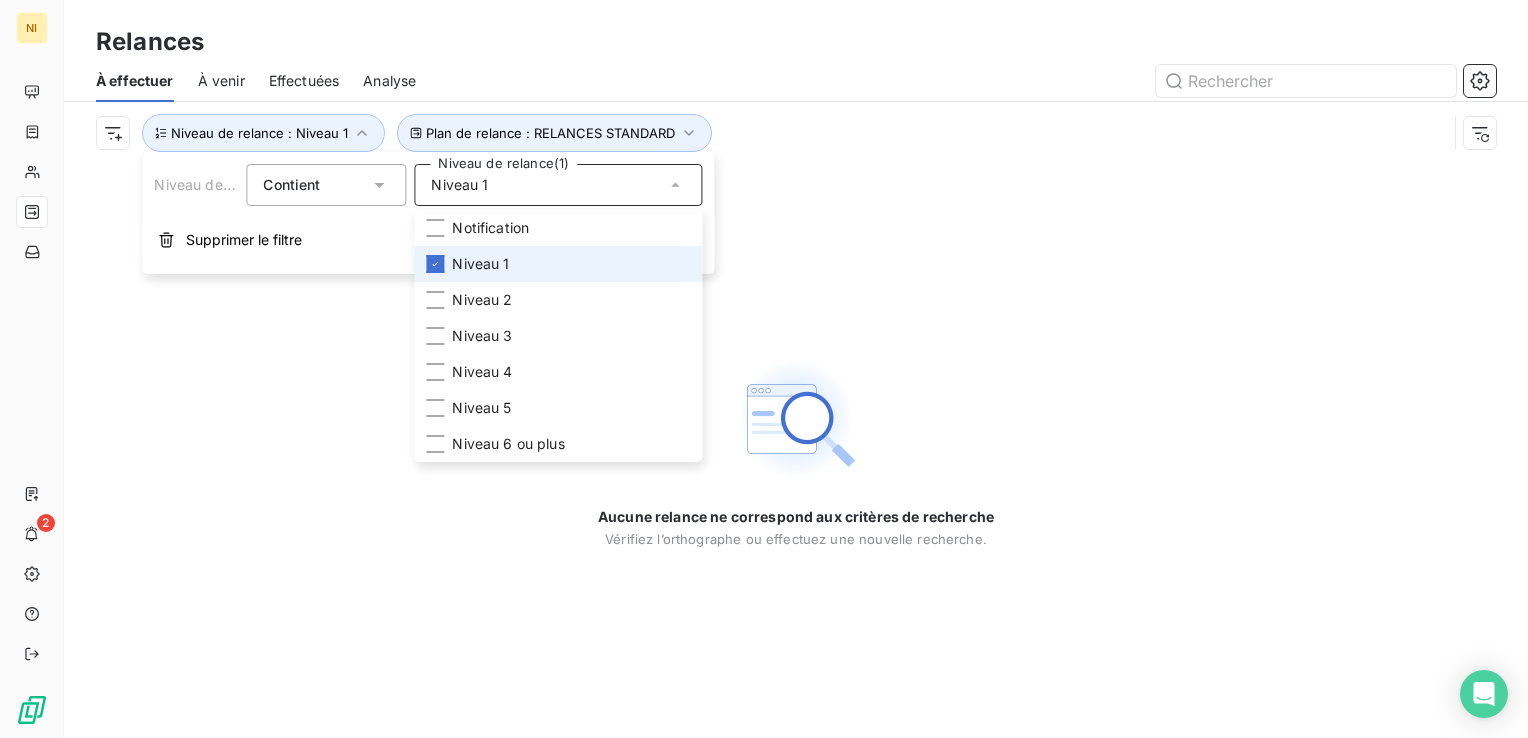 click on "Niveau 1" at bounding box center (480, 264) 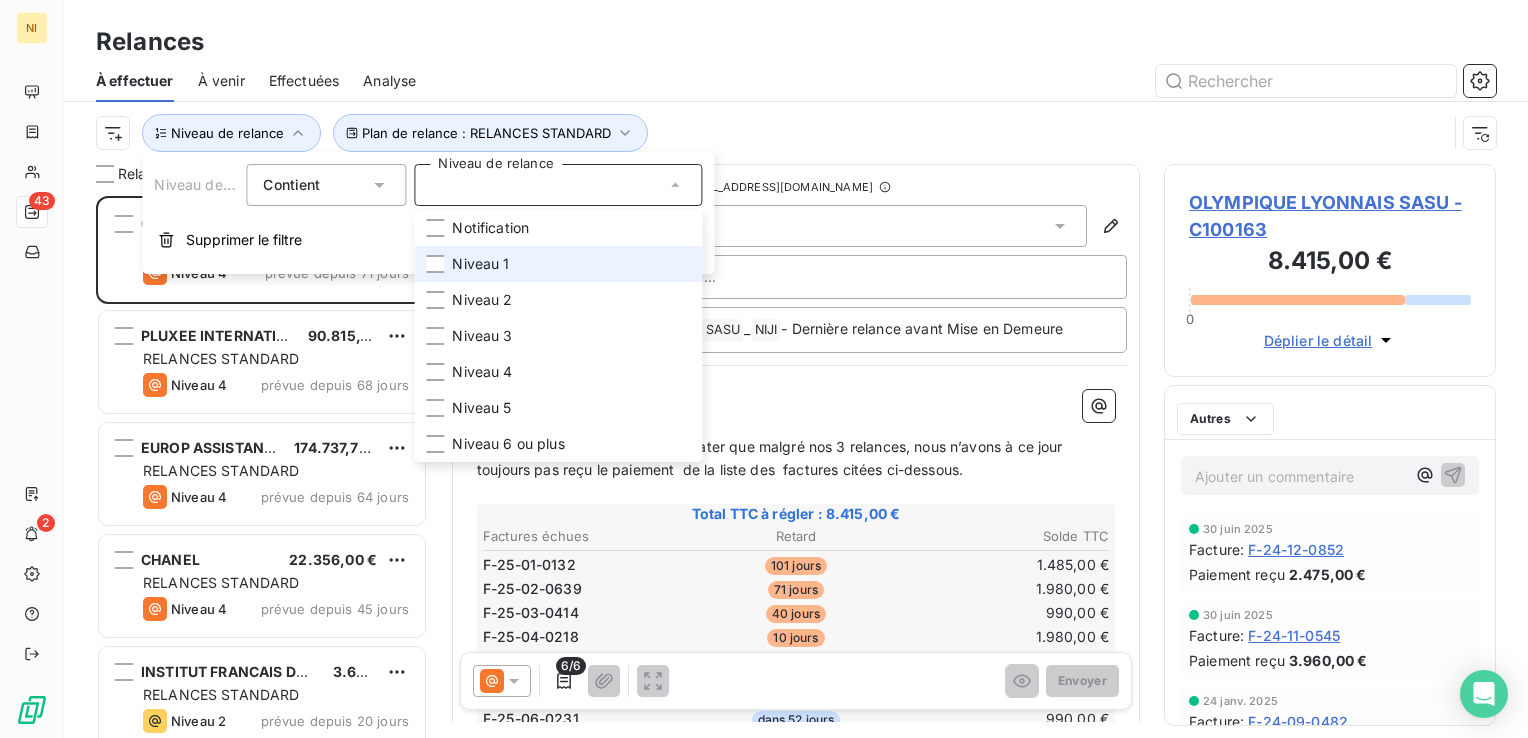 scroll, scrollTop: 16, scrollLeft: 16, axis: both 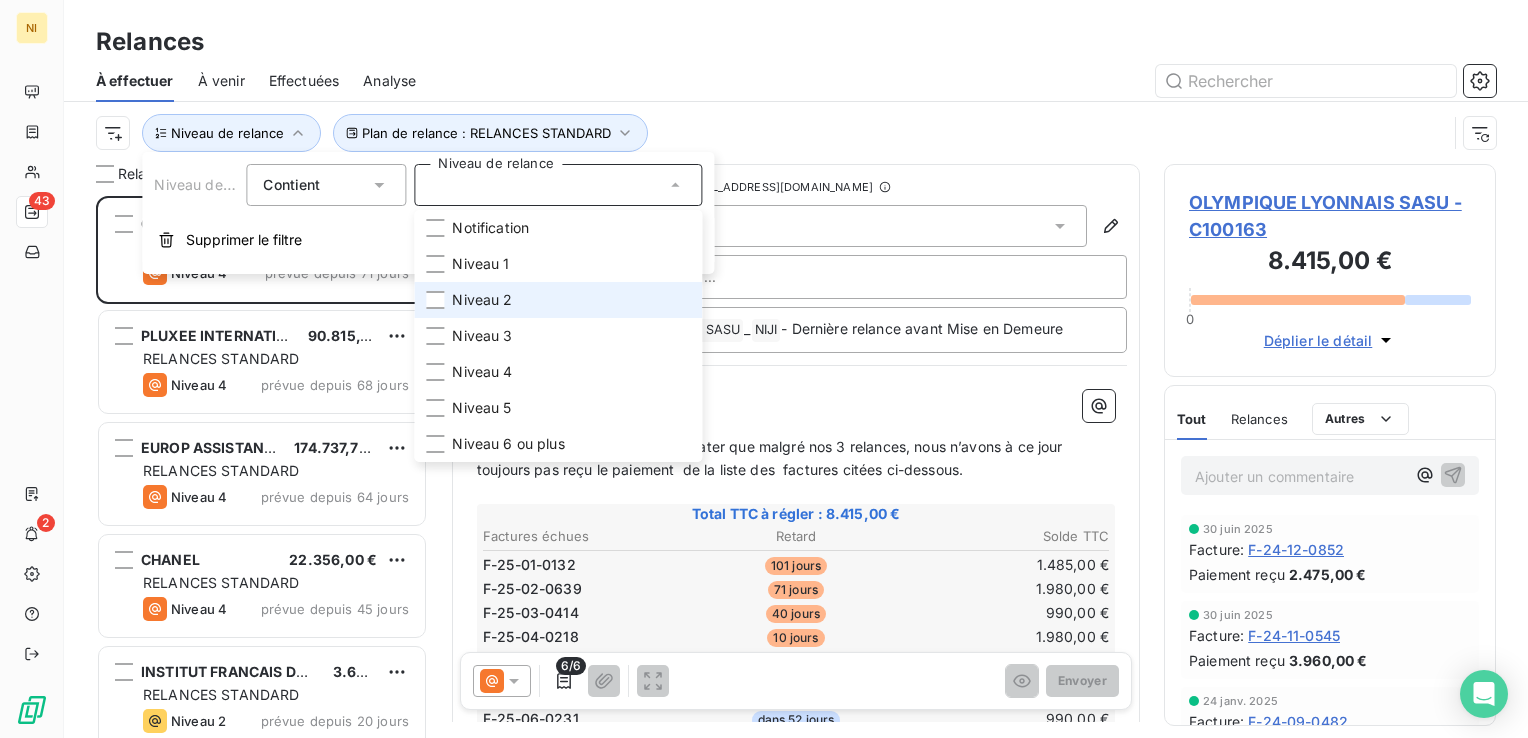 click on "Niveau 2" at bounding box center (482, 300) 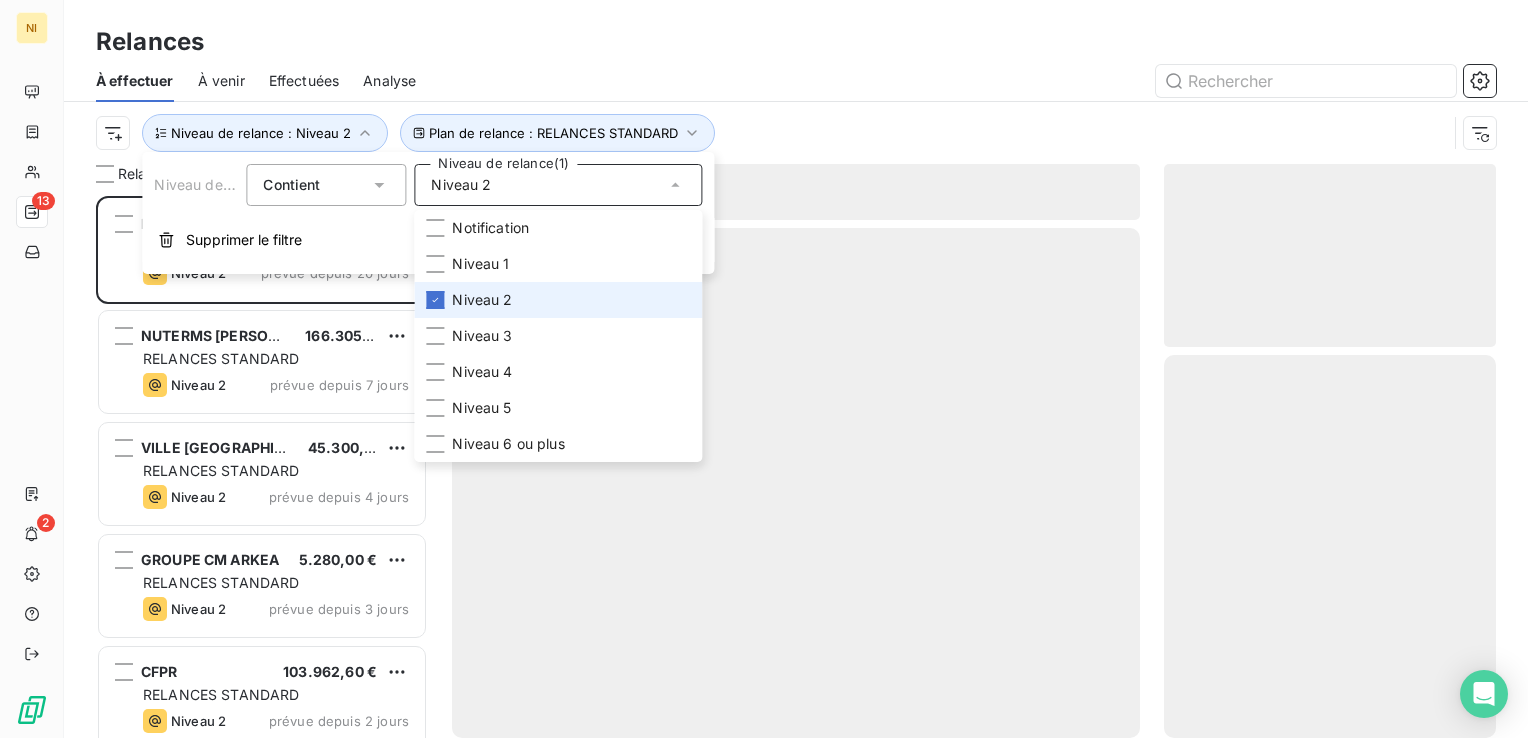 scroll, scrollTop: 16, scrollLeft: 16, axis: both 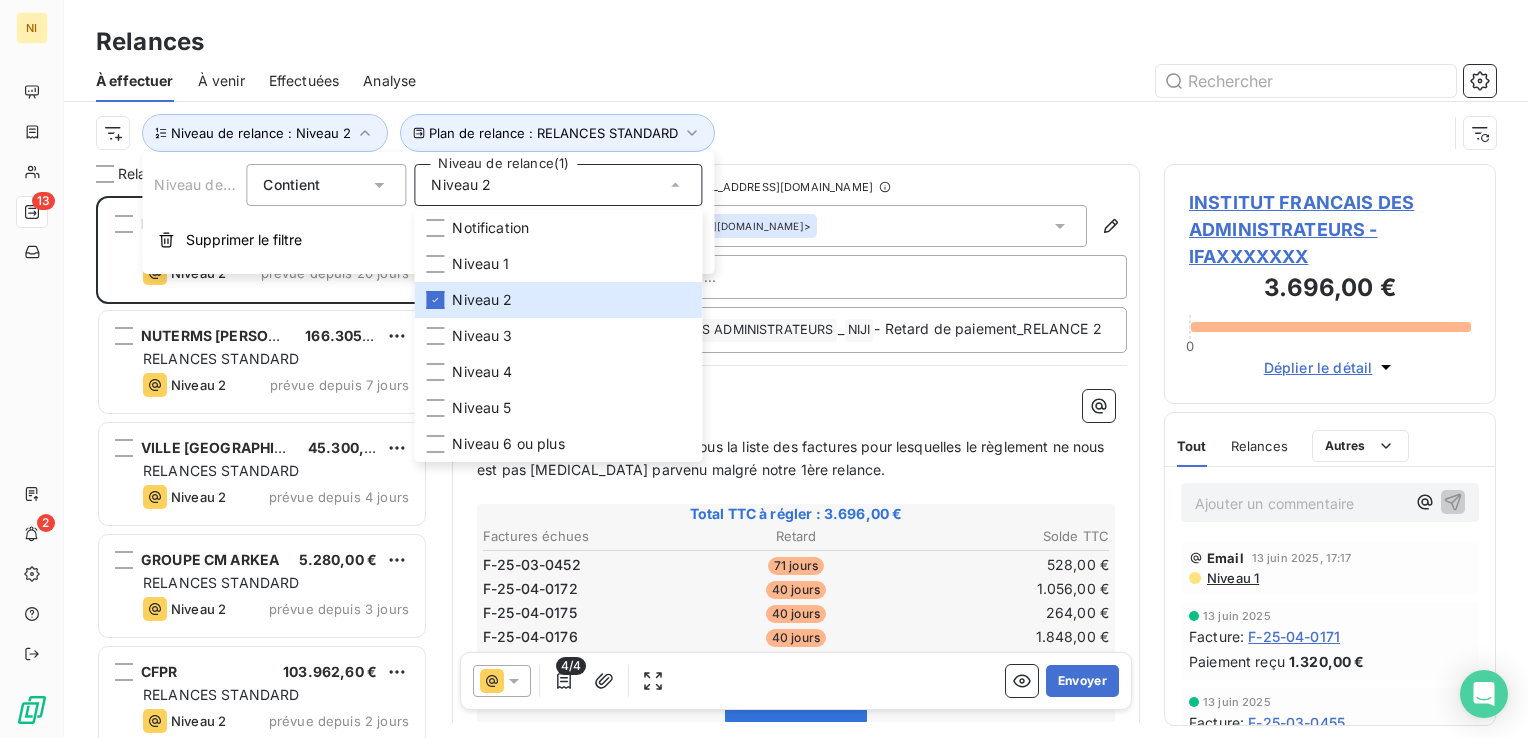 click on "À effectuer À venir Effectuées Analyse" at bounding box center (796, 81) 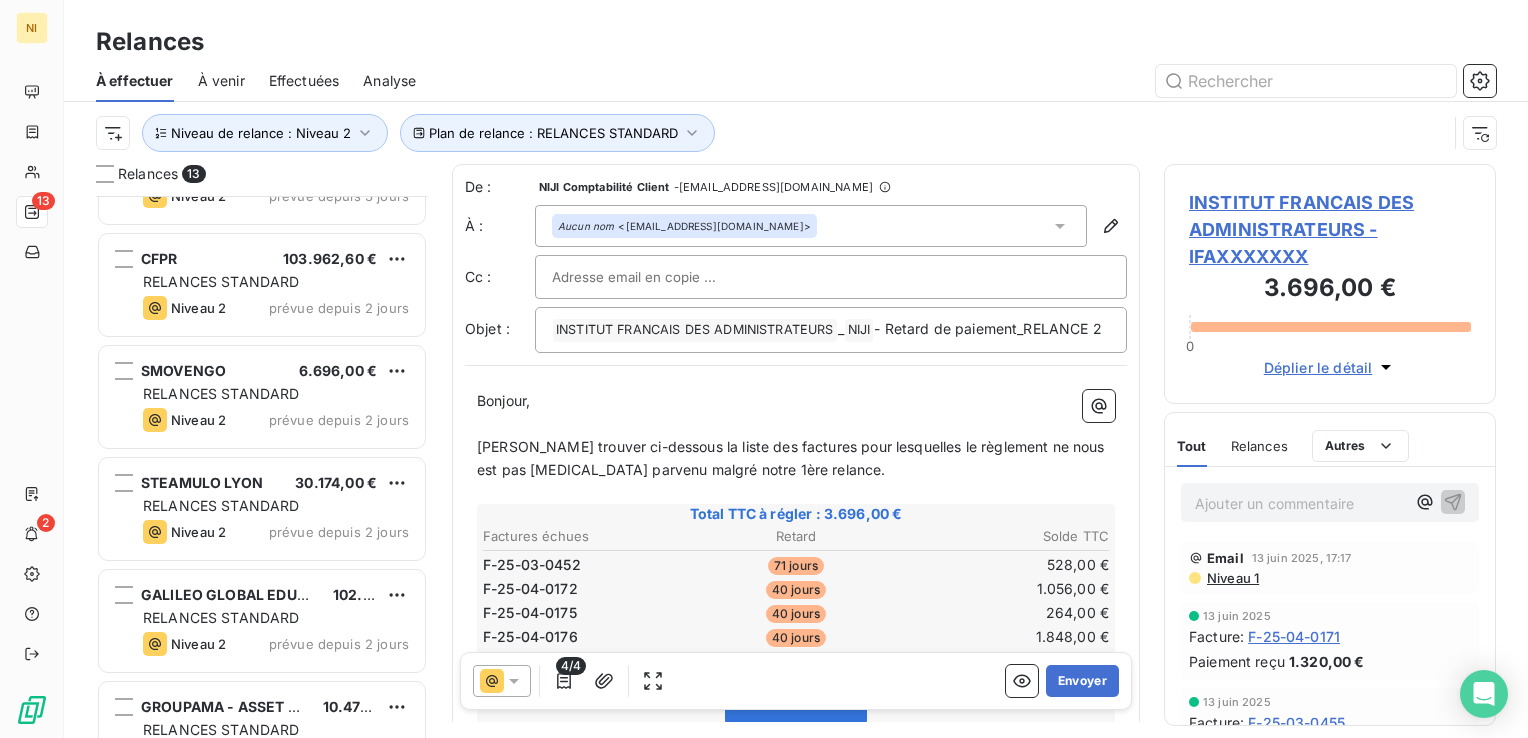 scroll, scrollTop: 0, scrollLeft: 0, axis: both 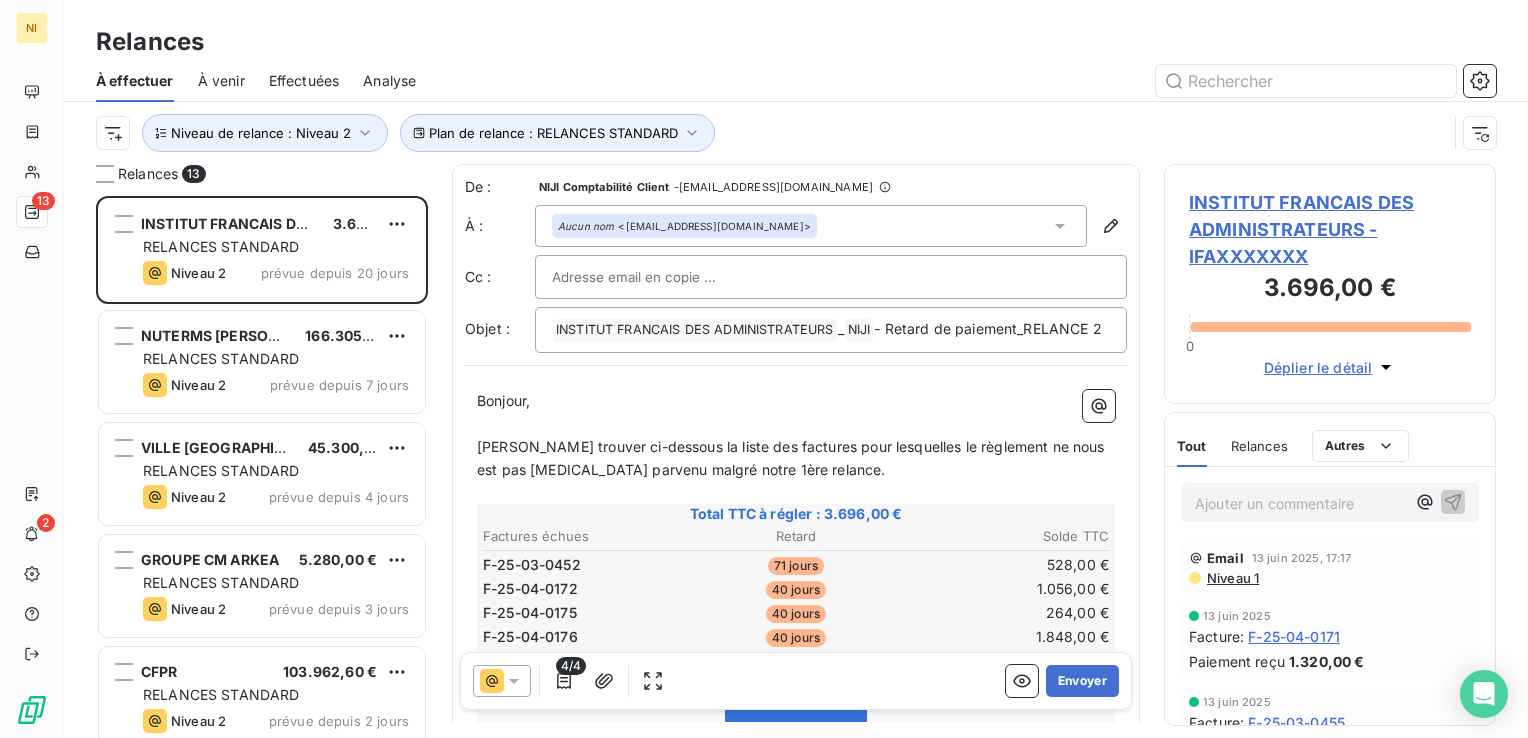 click on "Relances" at bounding box center (796, 42) 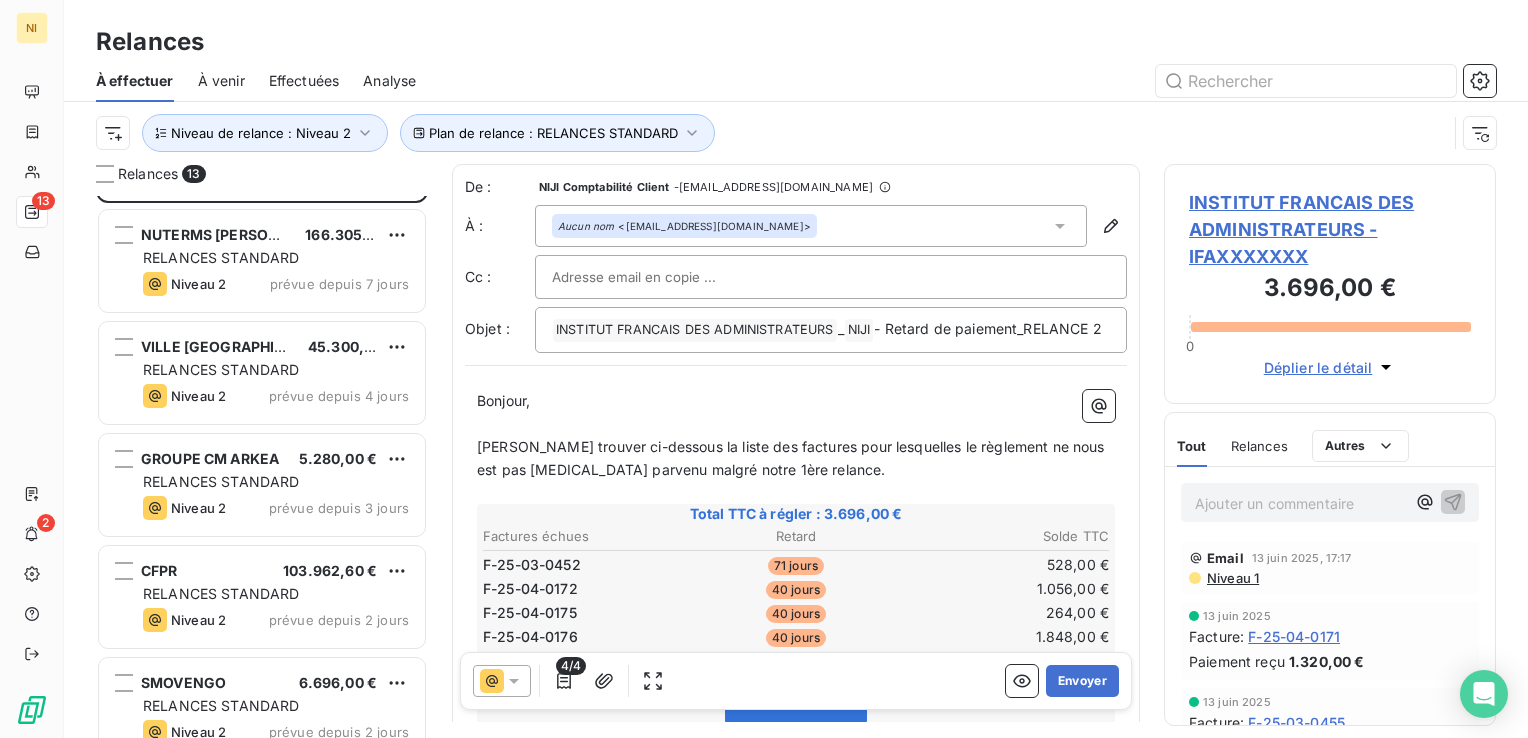 scroll, scrollTop: 0, scrollLeft: 0, axis: both 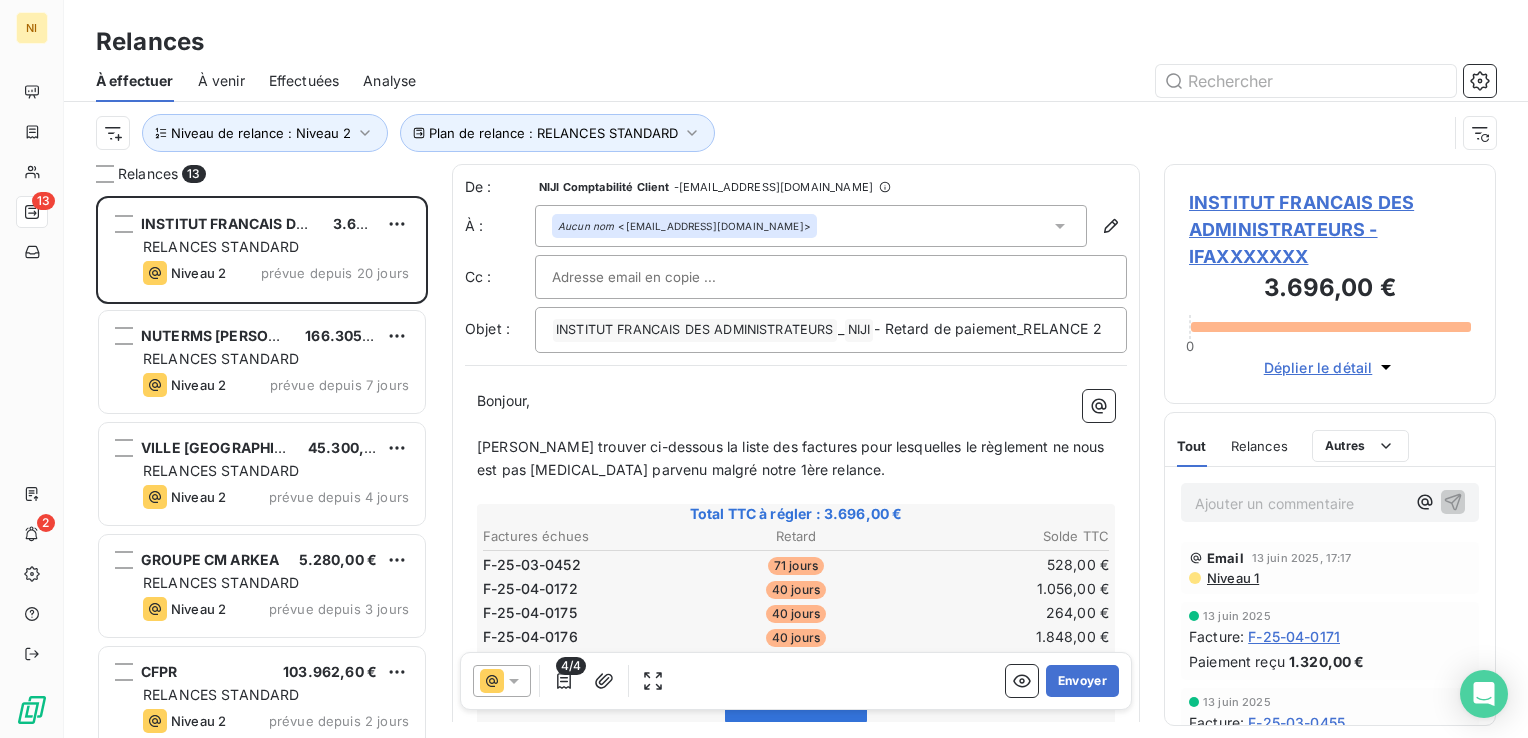click at bounding box center [968, 81] 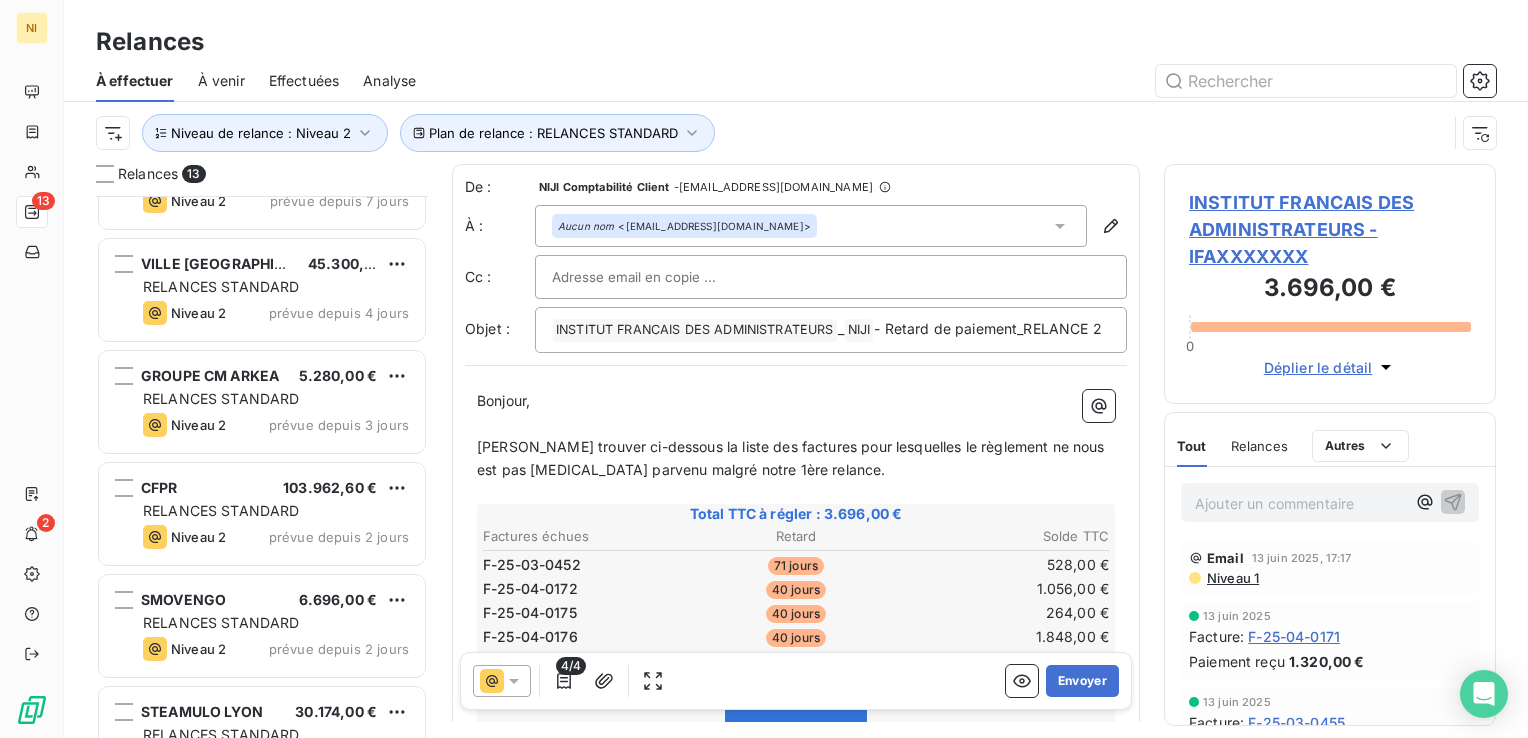 scroll, scrollTop: 0, scrollLeft: 0, axis: both 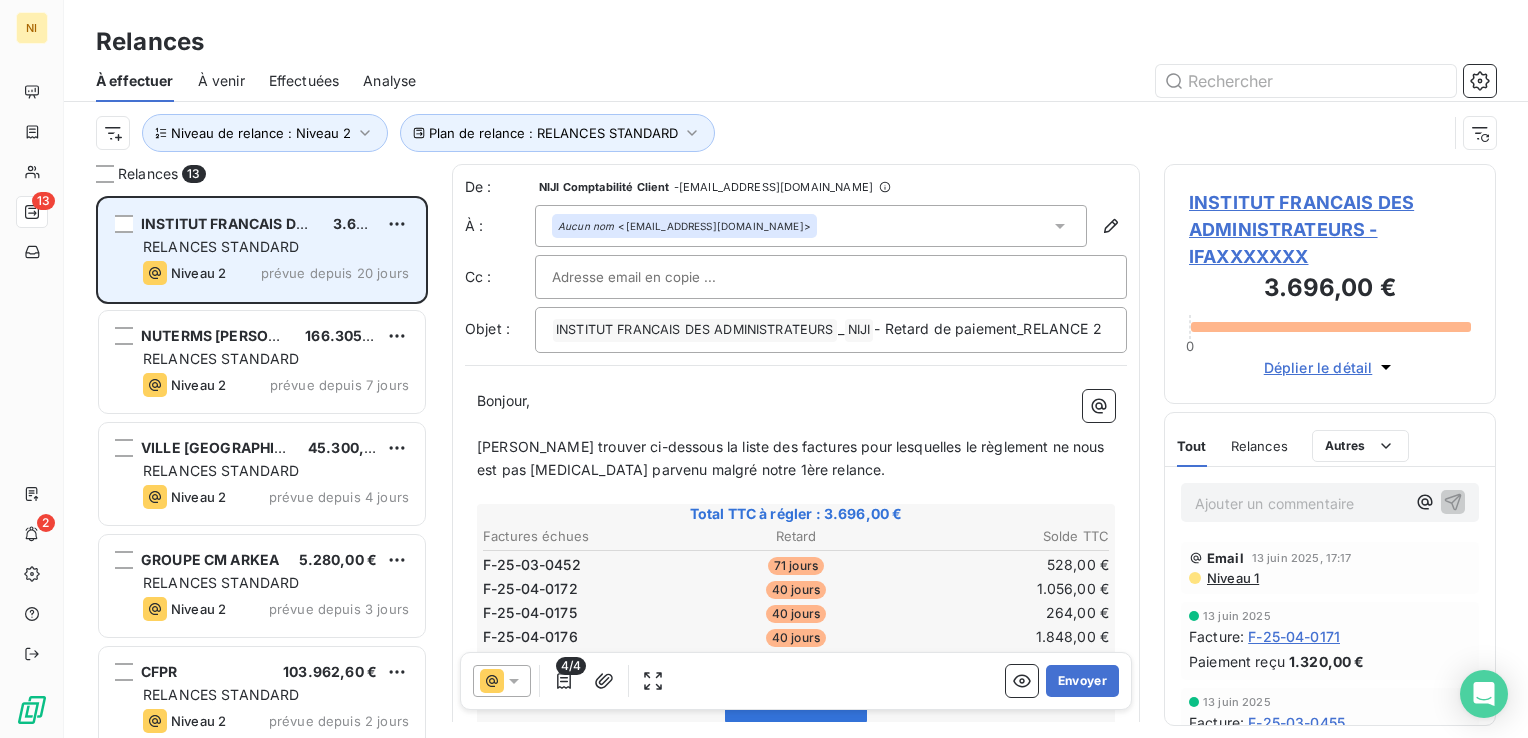 click on "RELANCES STANDARD" at bounding box center (221, 246) 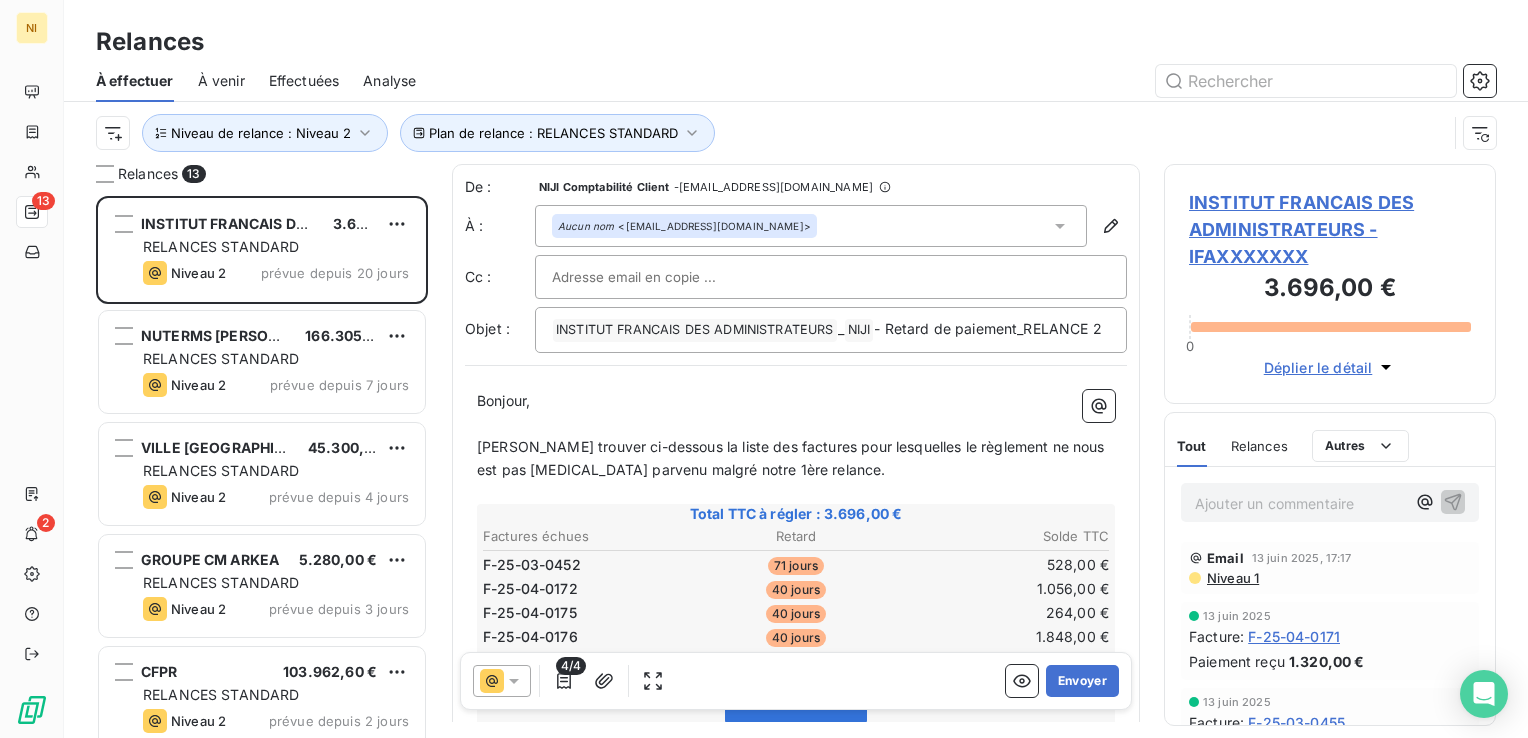scroll, scrollTop: 0, scrollLeft: 0, axis: both 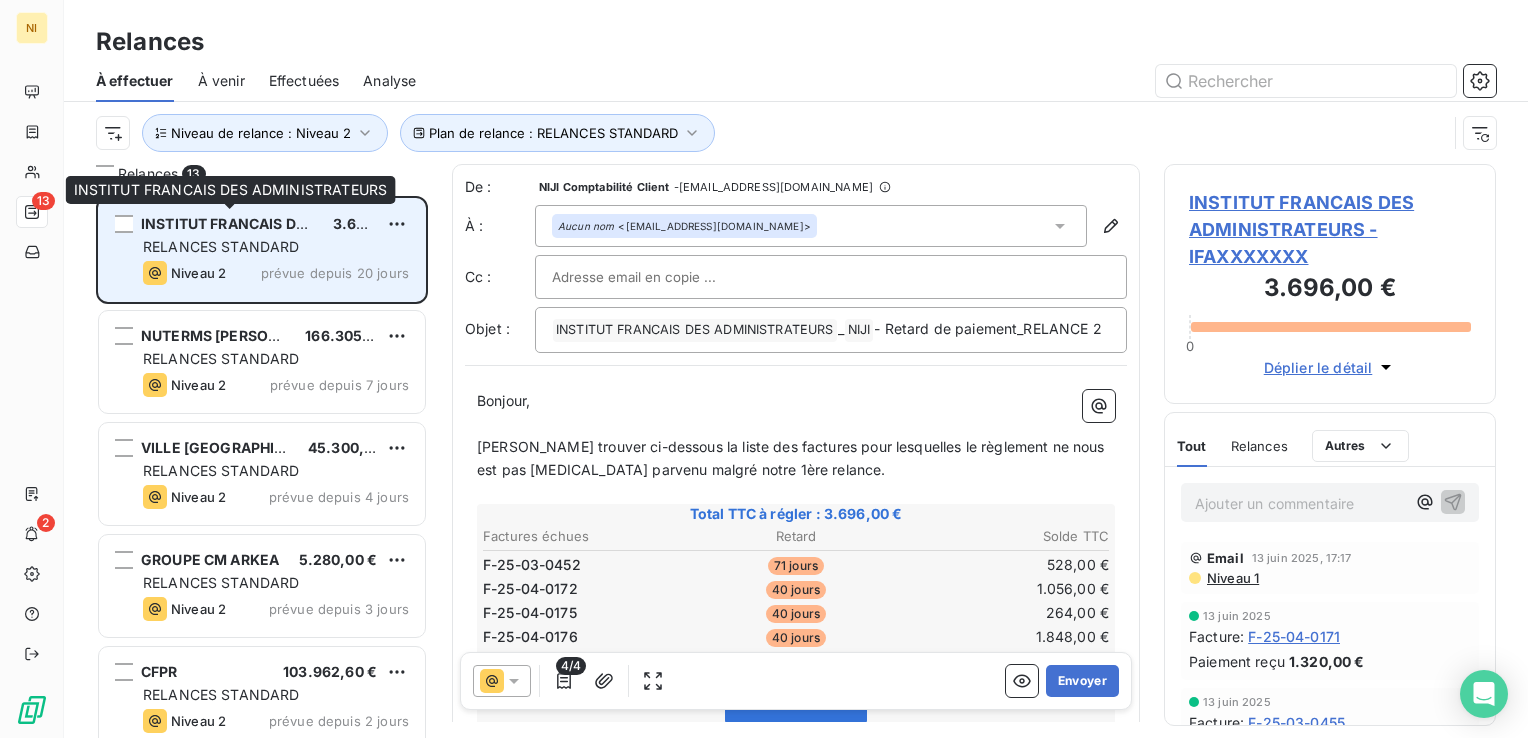click on "INSTITUT FRANCAIS DES ADMINISTRATEURS" at bounding box center (297, 223) 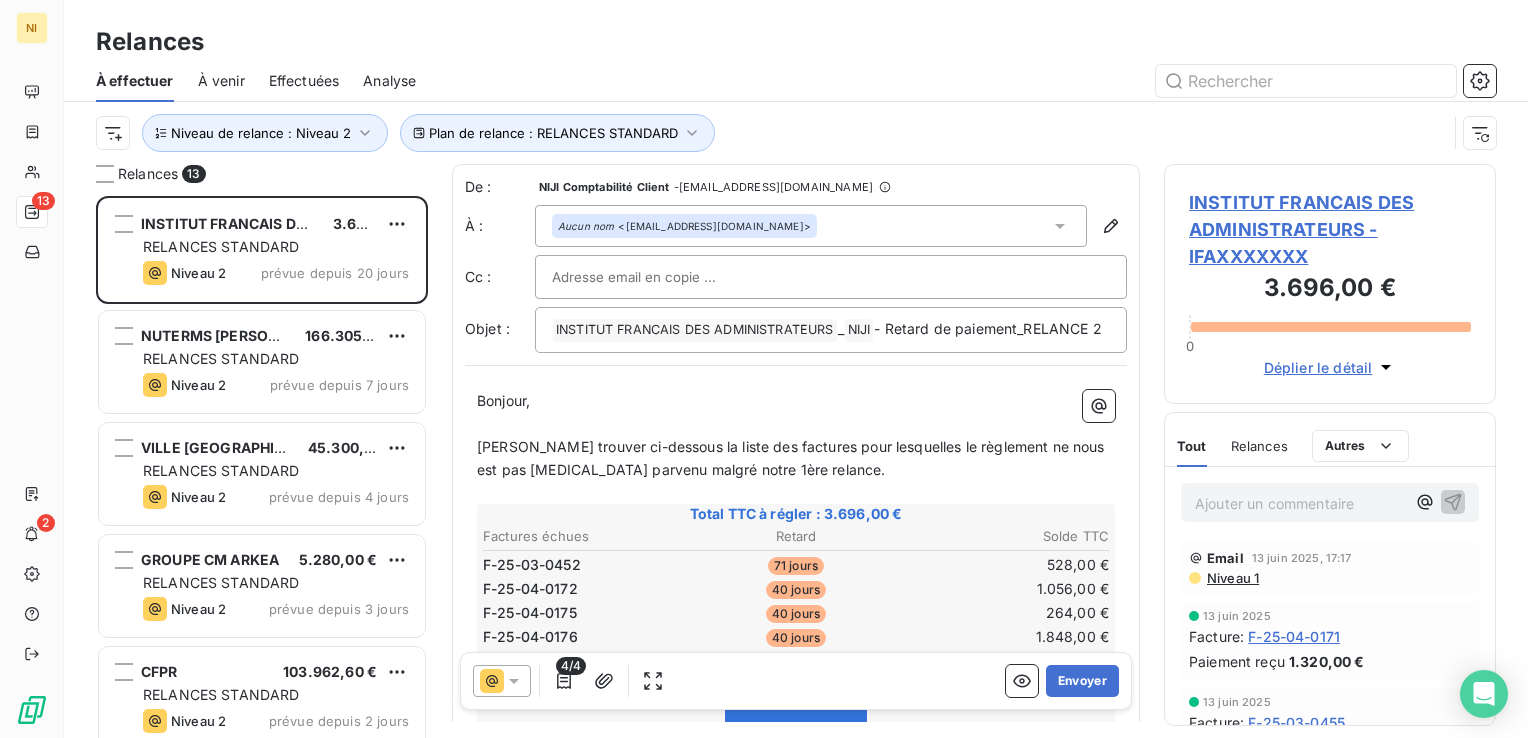 click 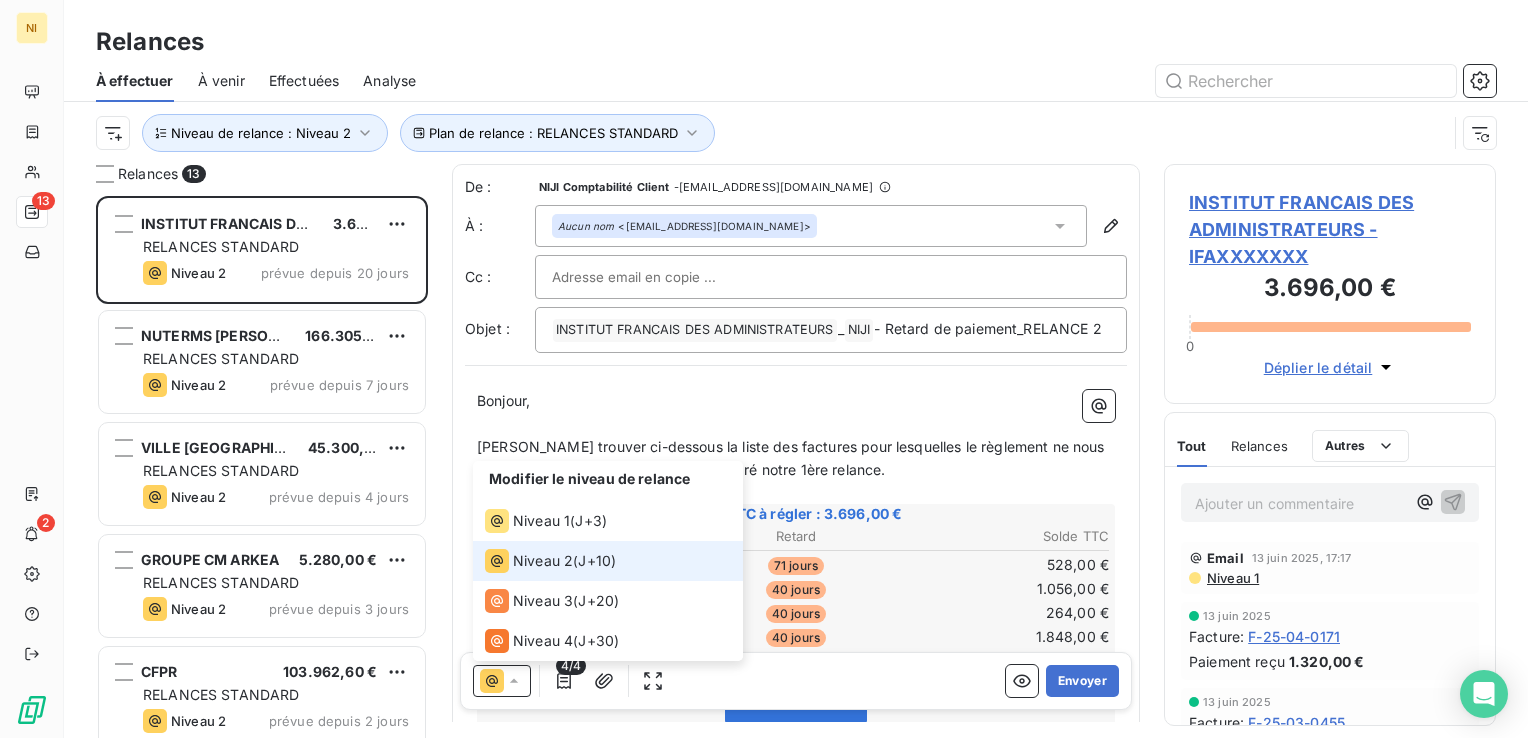 click 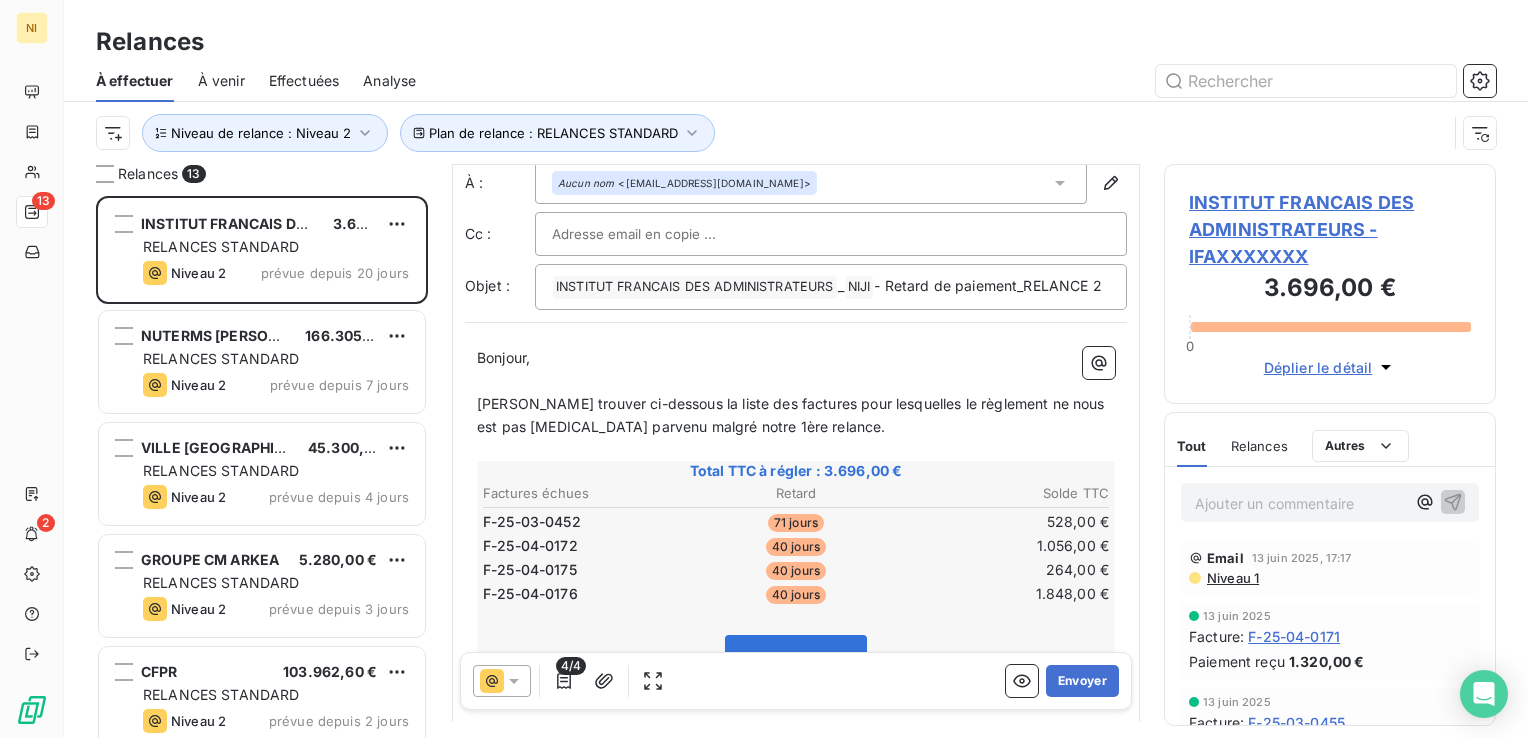 scroll, scrollTop: 0, scrollLeft: 0, axis: both 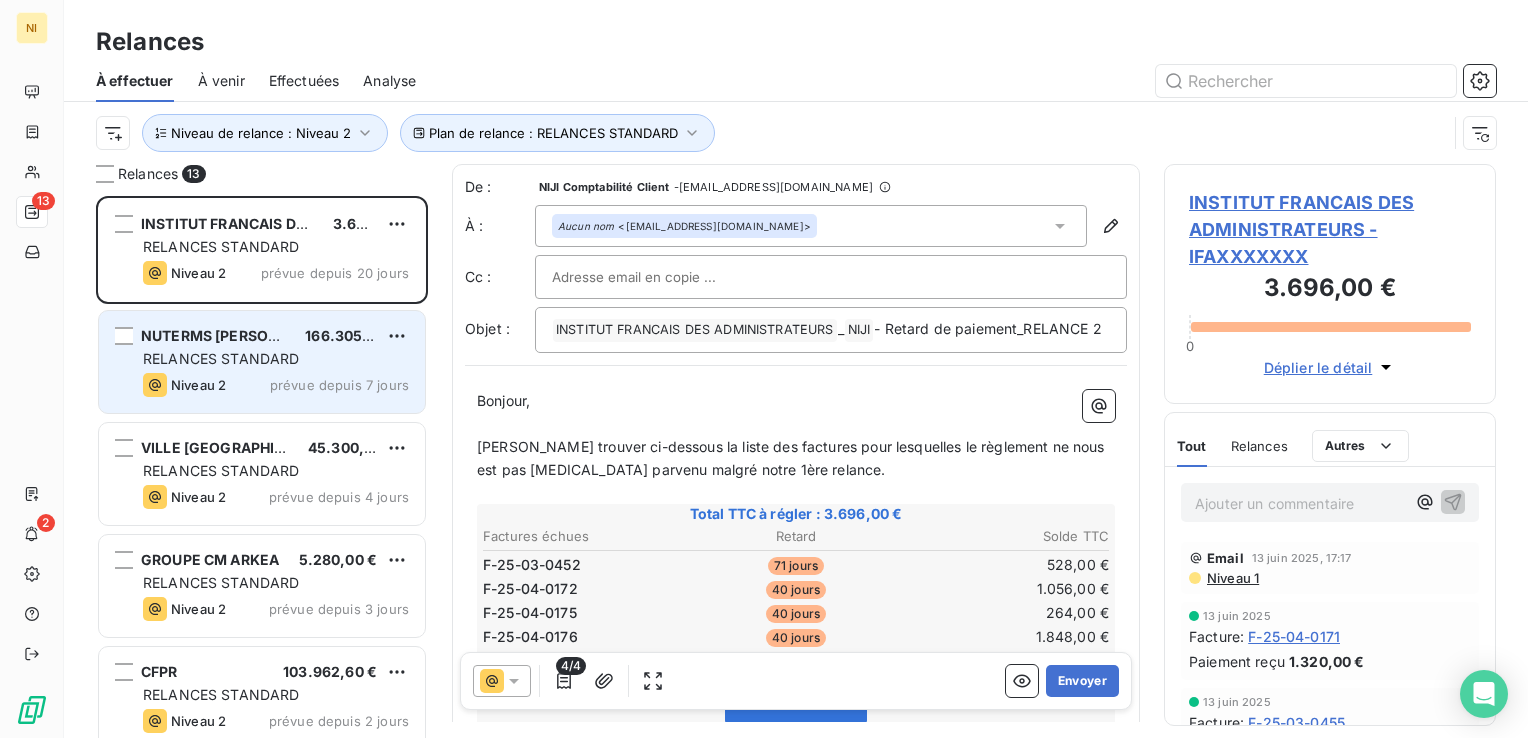 click on "RELANCES STANDARD" at bounding box center (221, 358) 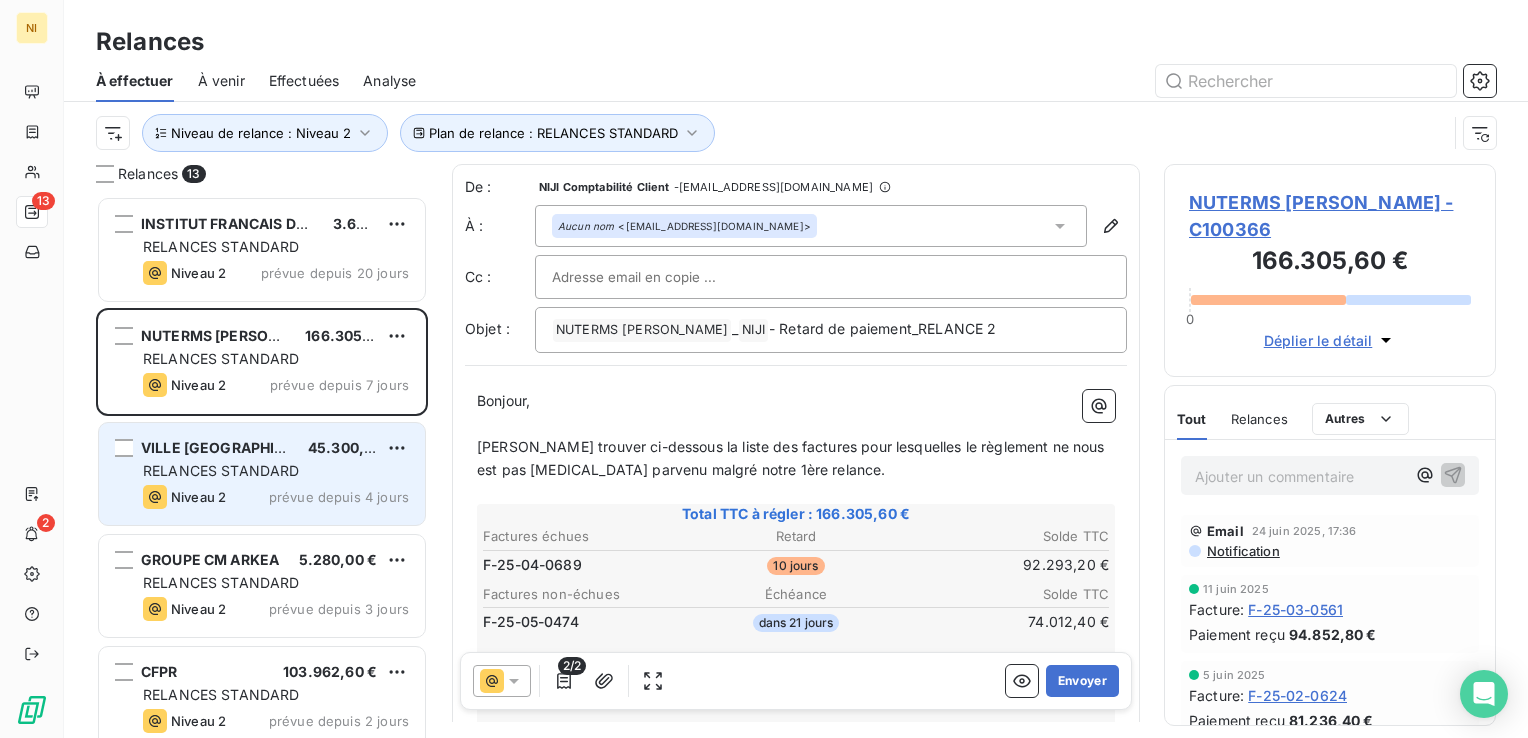 click on "RELANCES STANDARD" at bounding box center (221, 470) 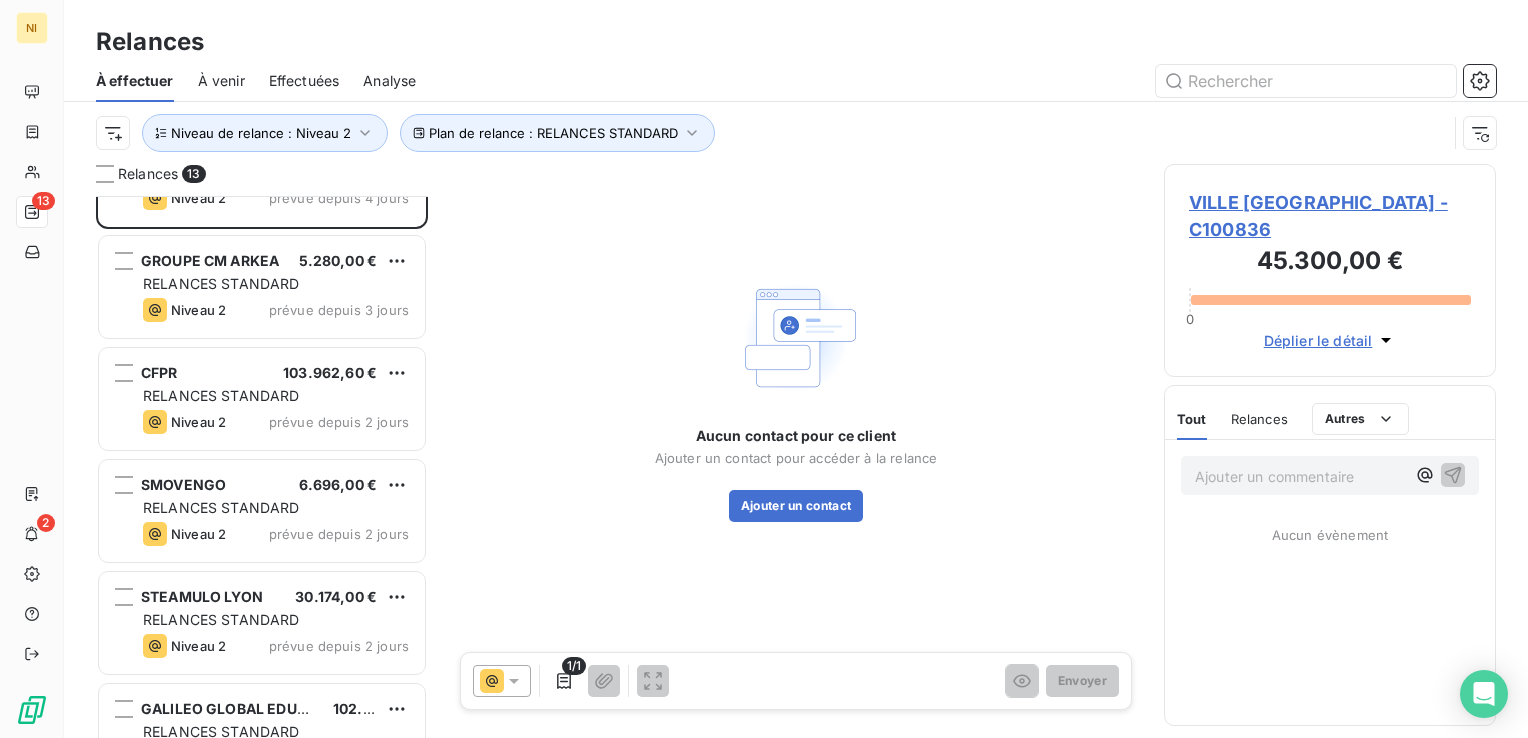 scroll, scrollTop: 300, scrollLeft: 0, axis: vertical 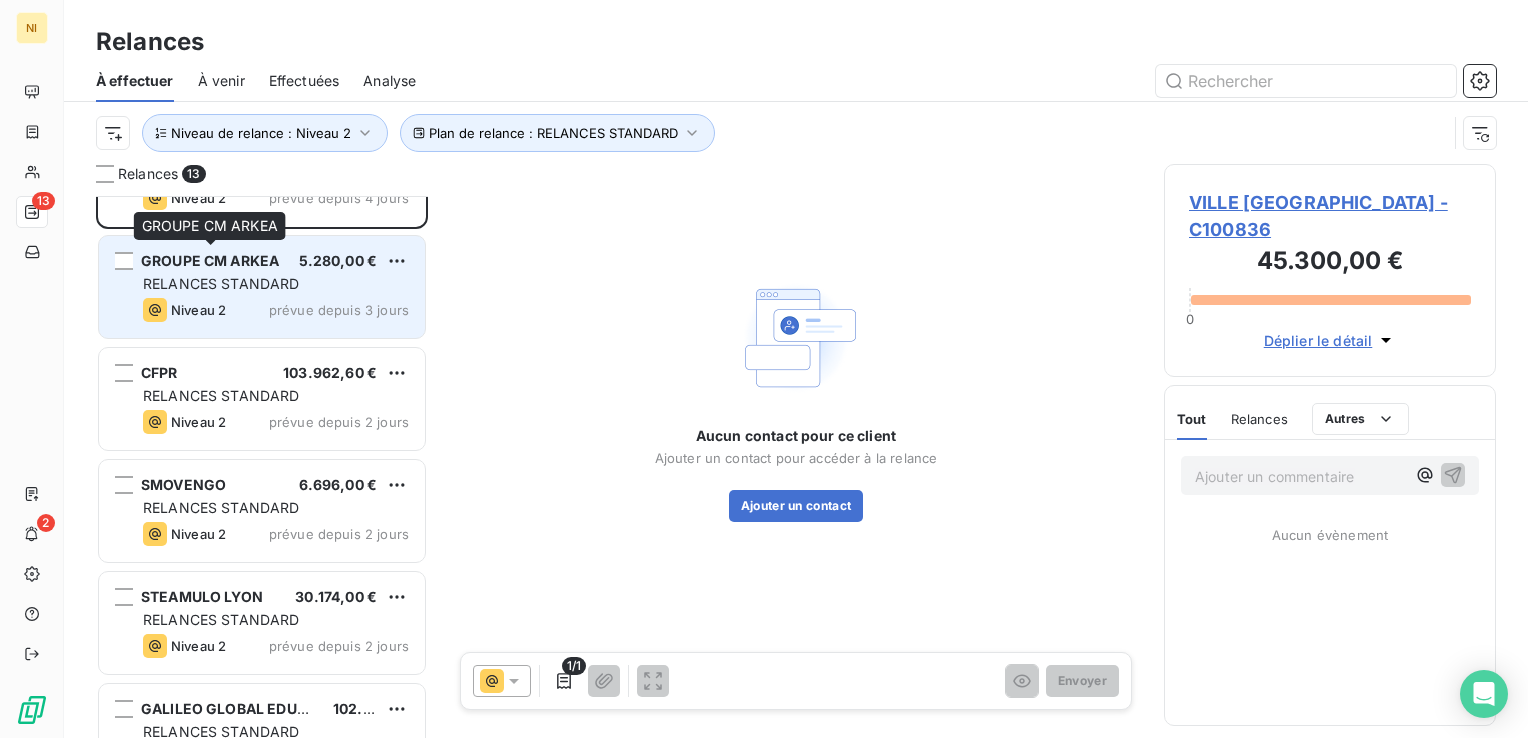 click on "GROUPE CM ARKEA" at bounding box center [210, 261] 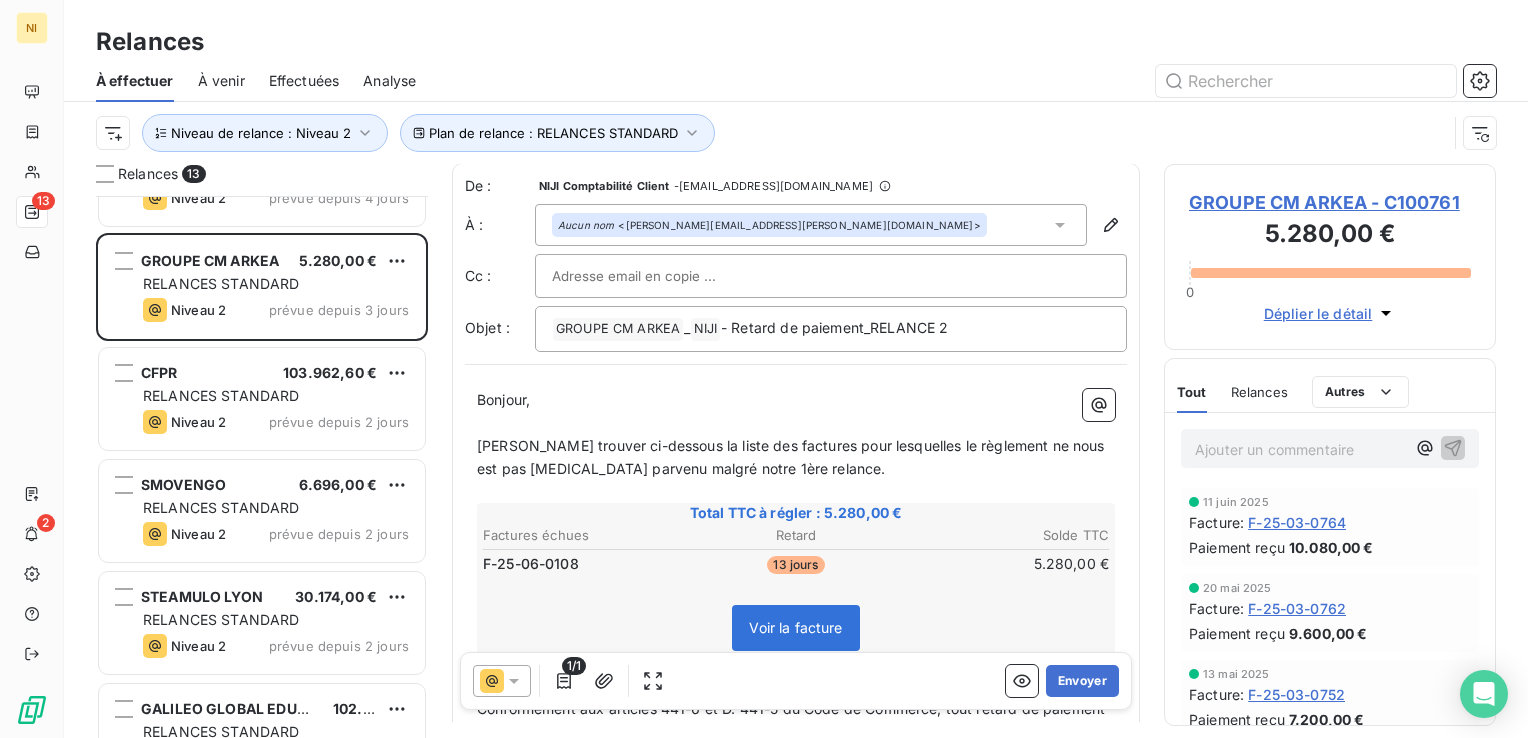 scroll, scrollTop: 0, scrollLeft: 0, axis: both 